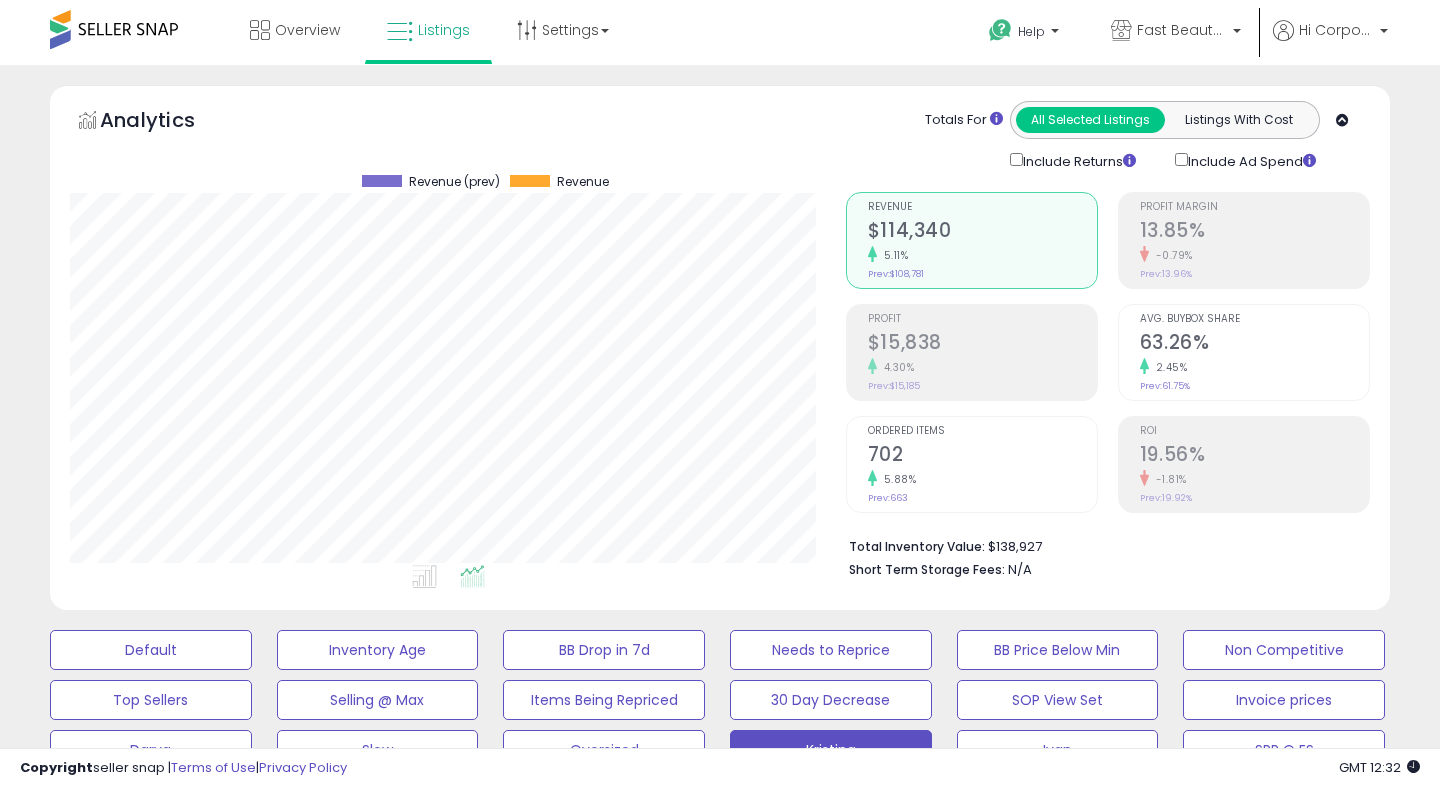 scroll, scrollTop: 608, scrollLeft: 0, axis: vertical 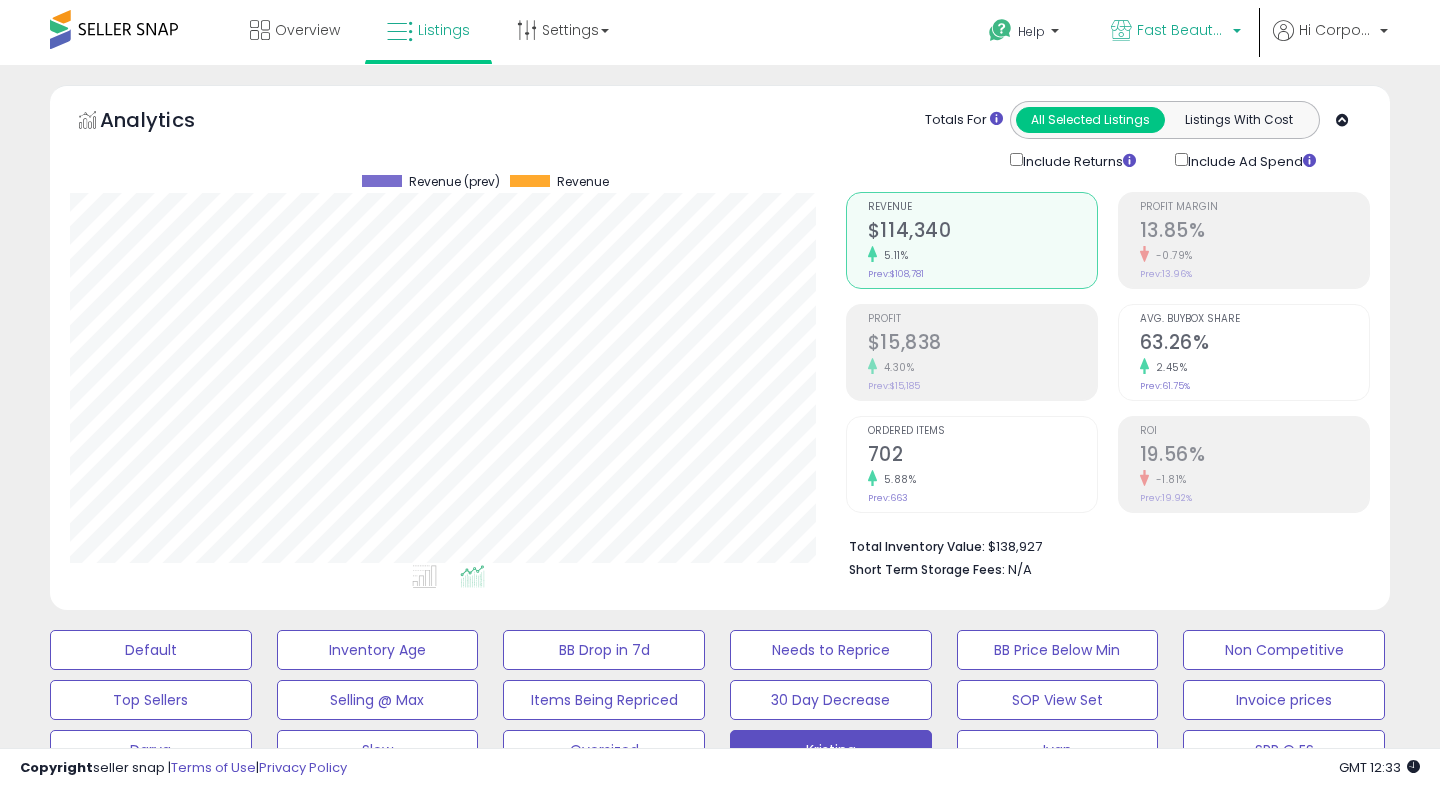 click on "Fast Beauty (Canada)" at bounding box center (1182, 30) 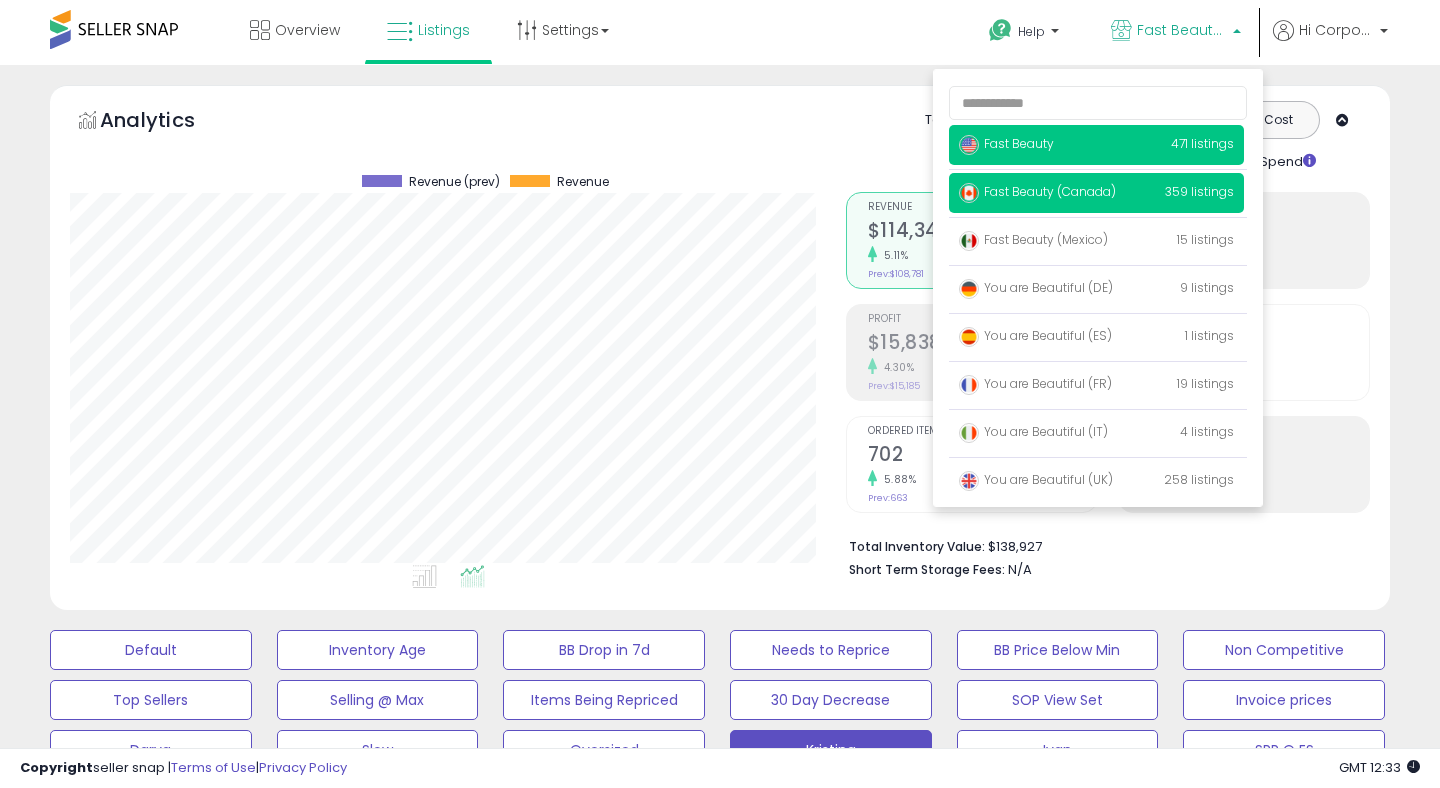 click on "Fast Beauty" at bounding box center [1006, 143] 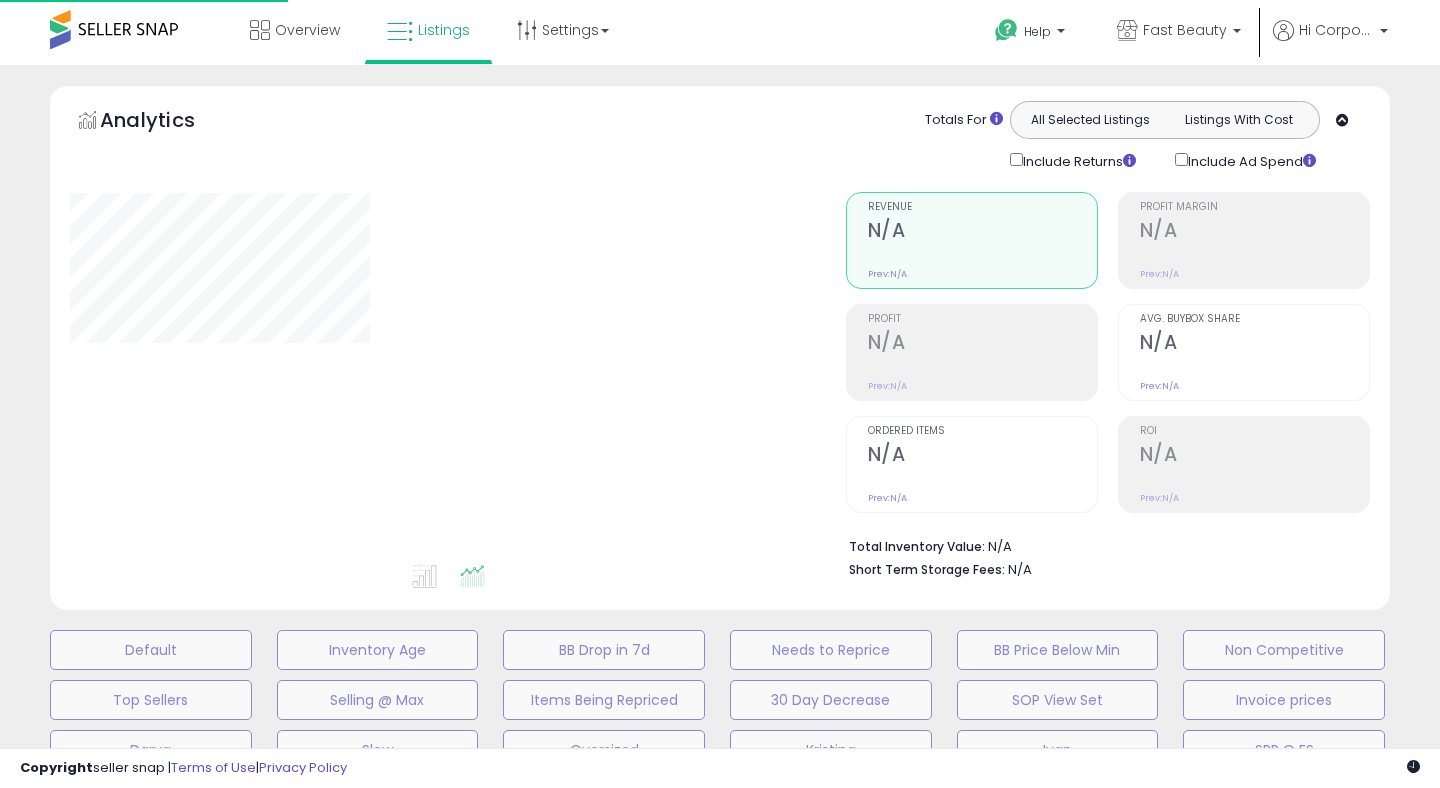 scroll, scrollTop: 0, scrollLeft: 0, axis: both 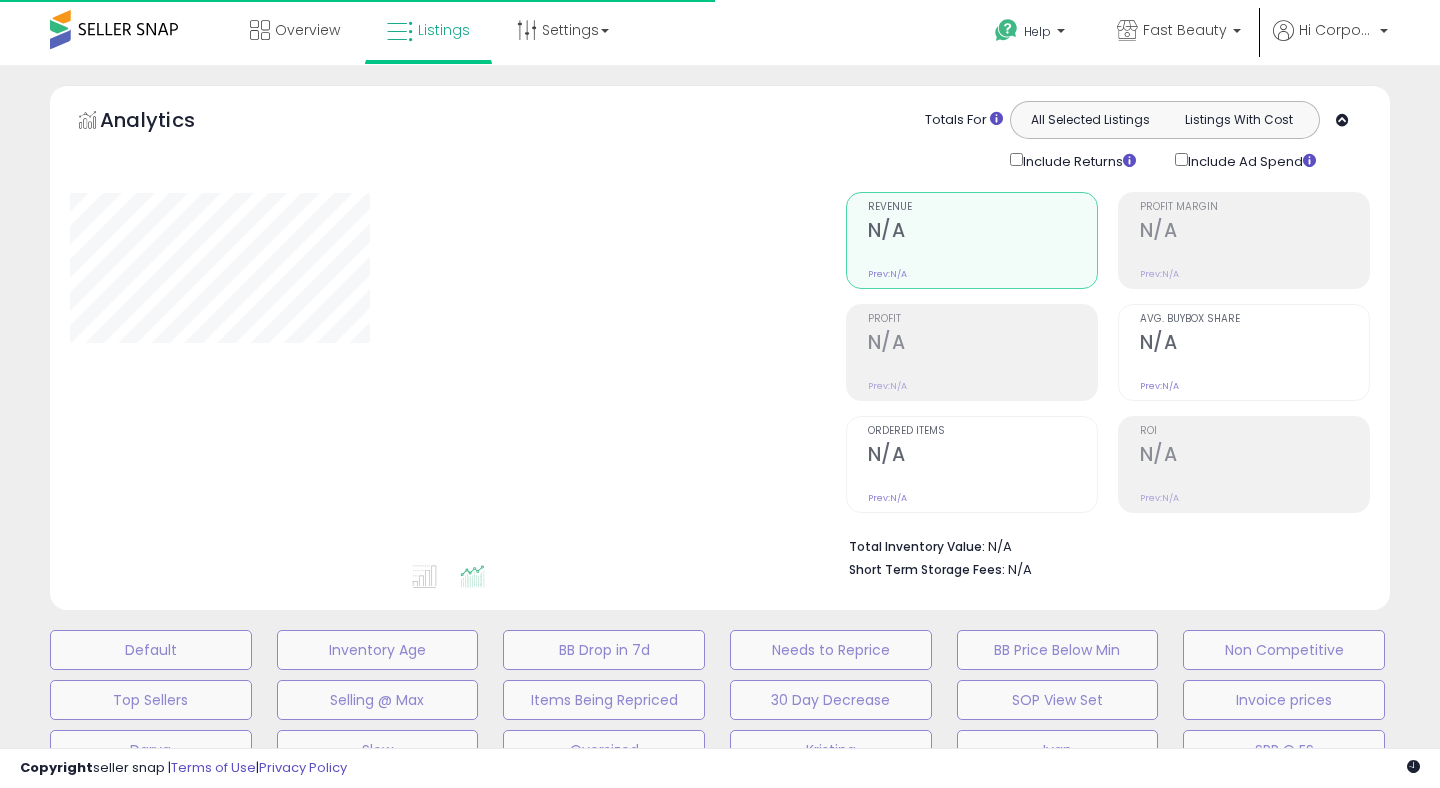 type on "**********" 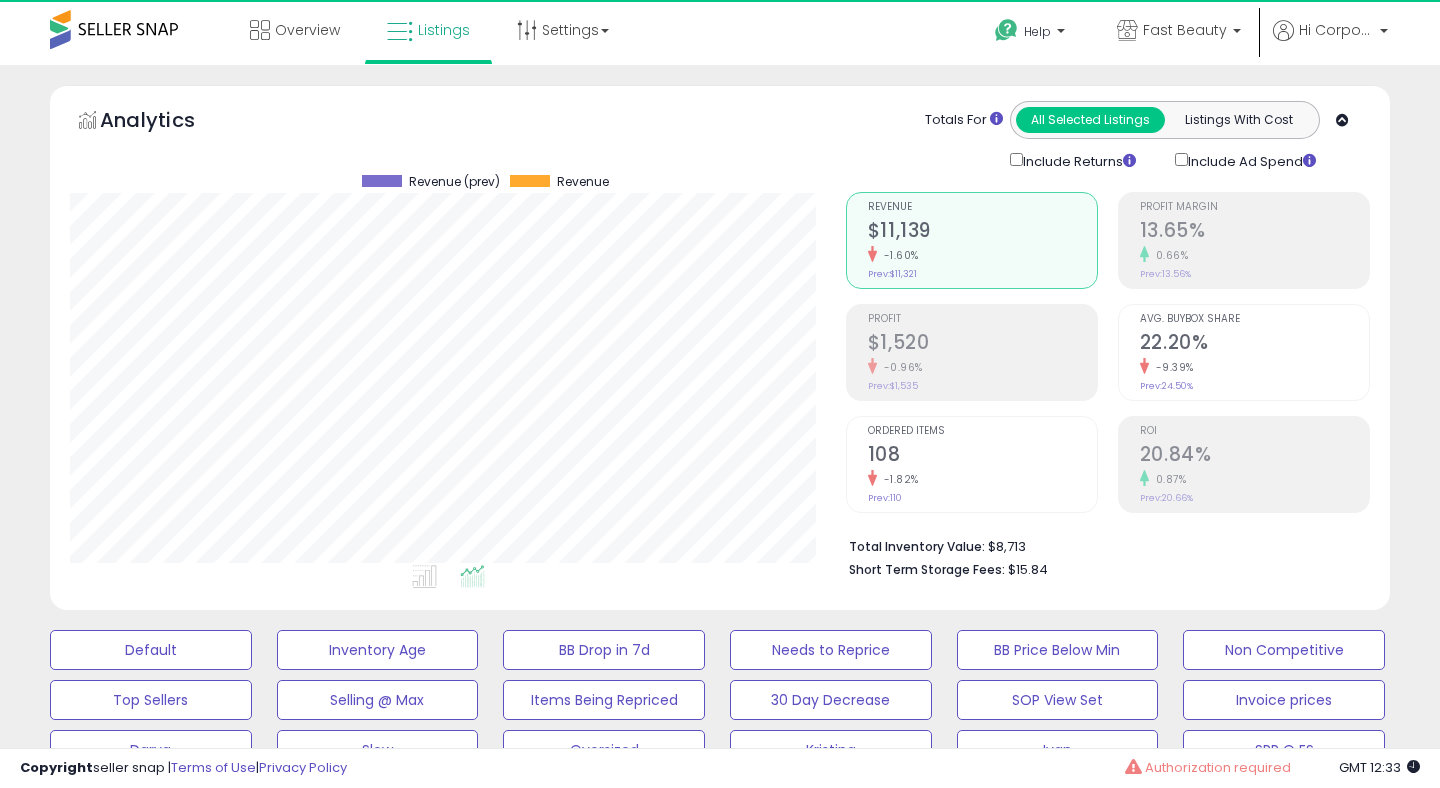 scroll, scrollTop: 999590, scrollLeft: 999224, axis: both 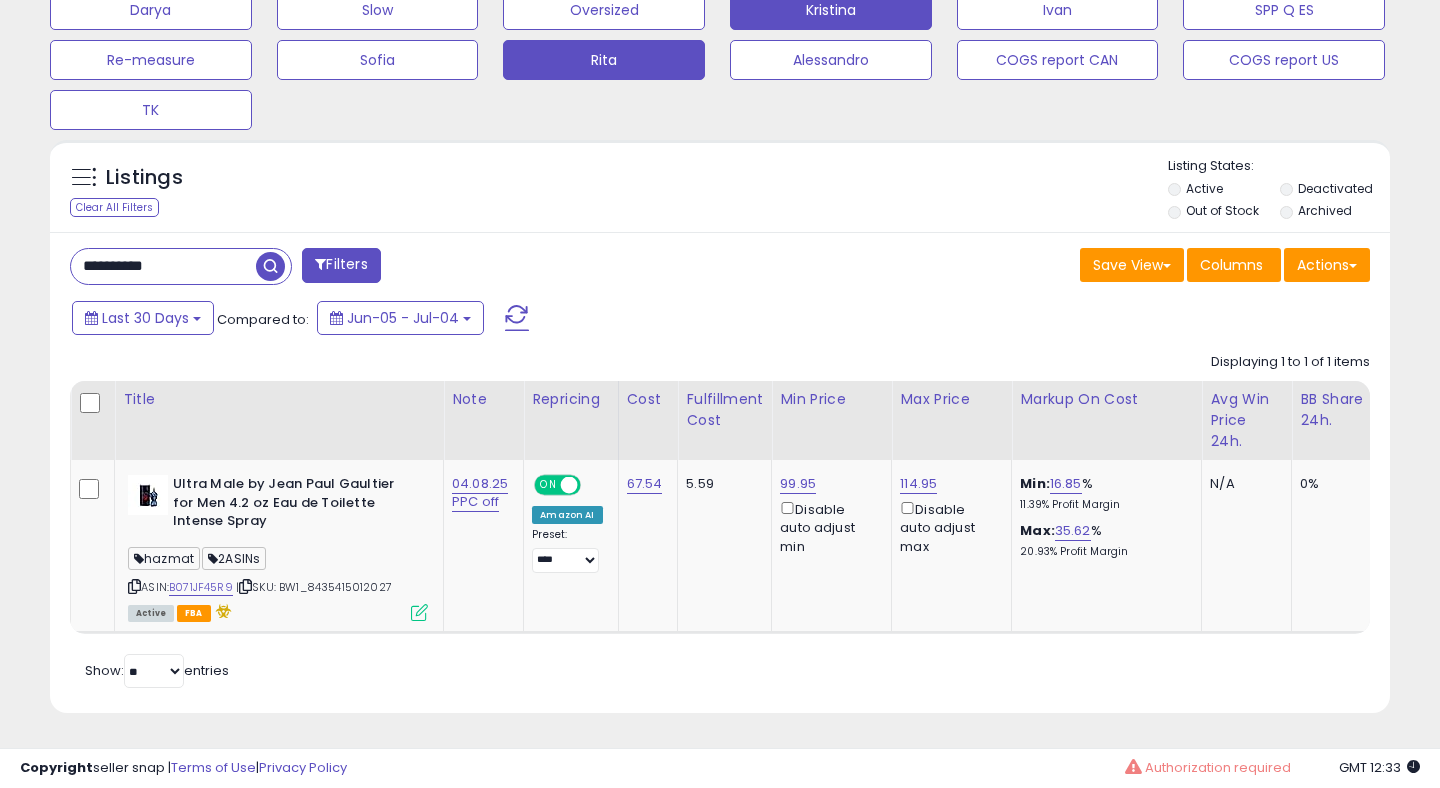 click on "Kristina" at bounding box center (151, -90) 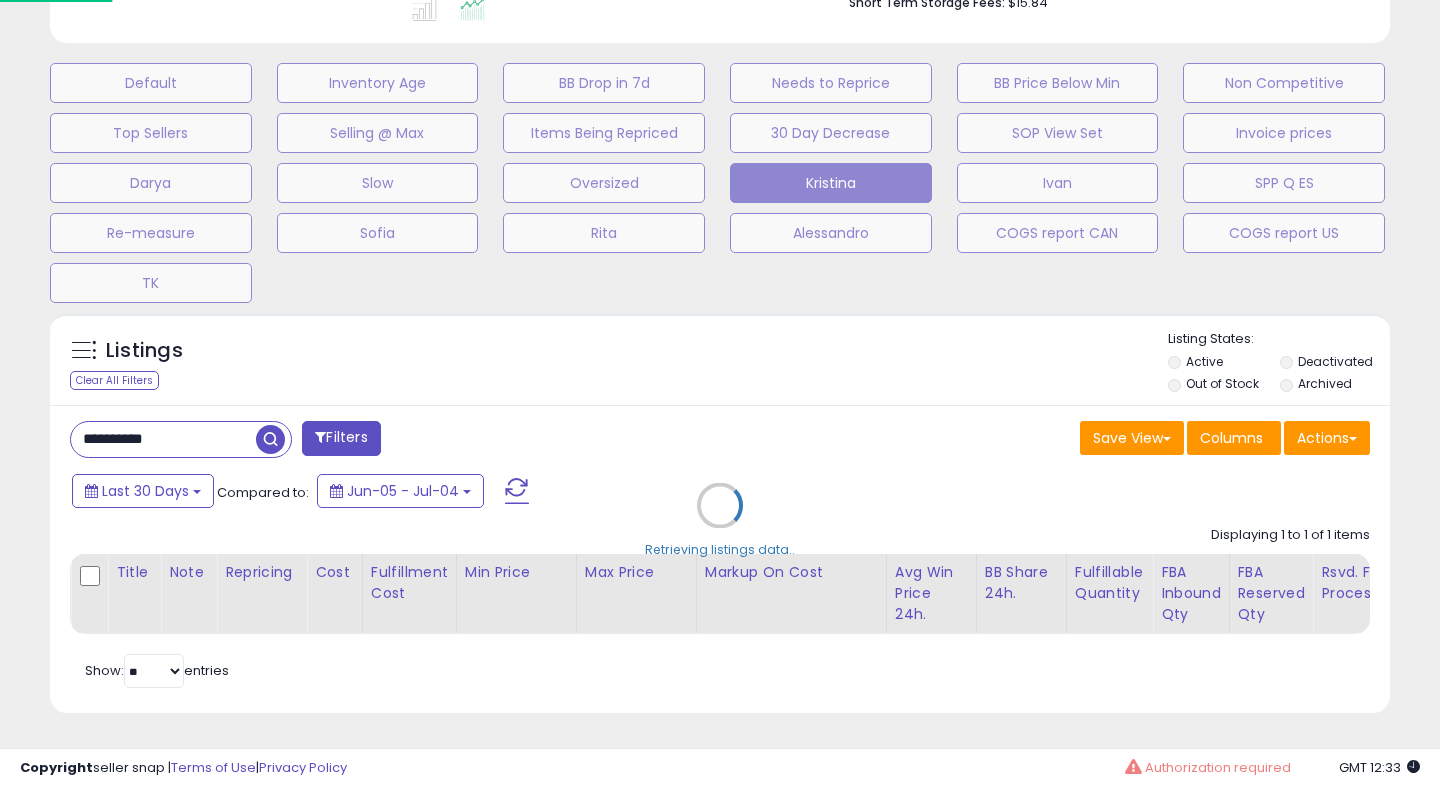 scroll, scrollTop: 567, scrollLeft: 0, axis: vertical 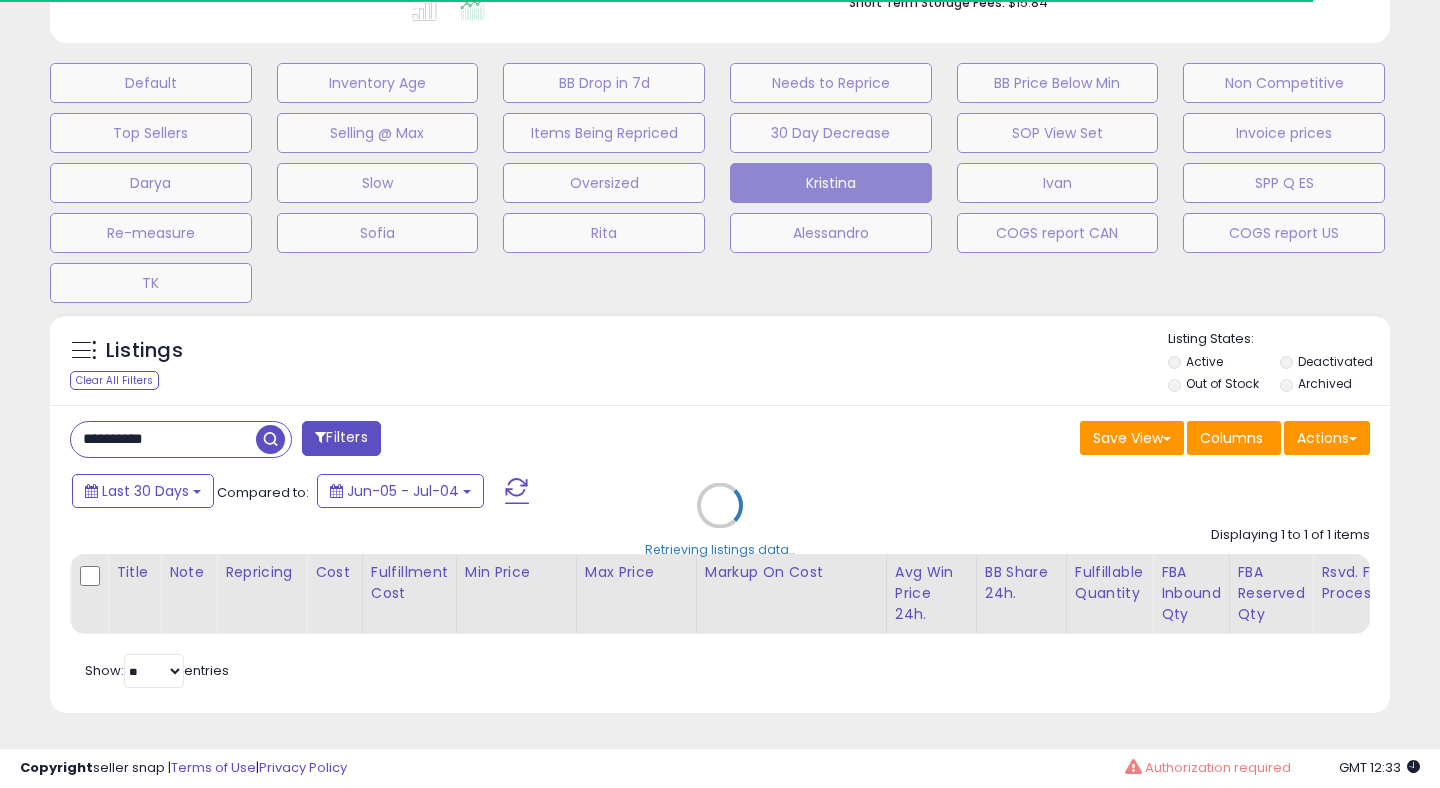 type 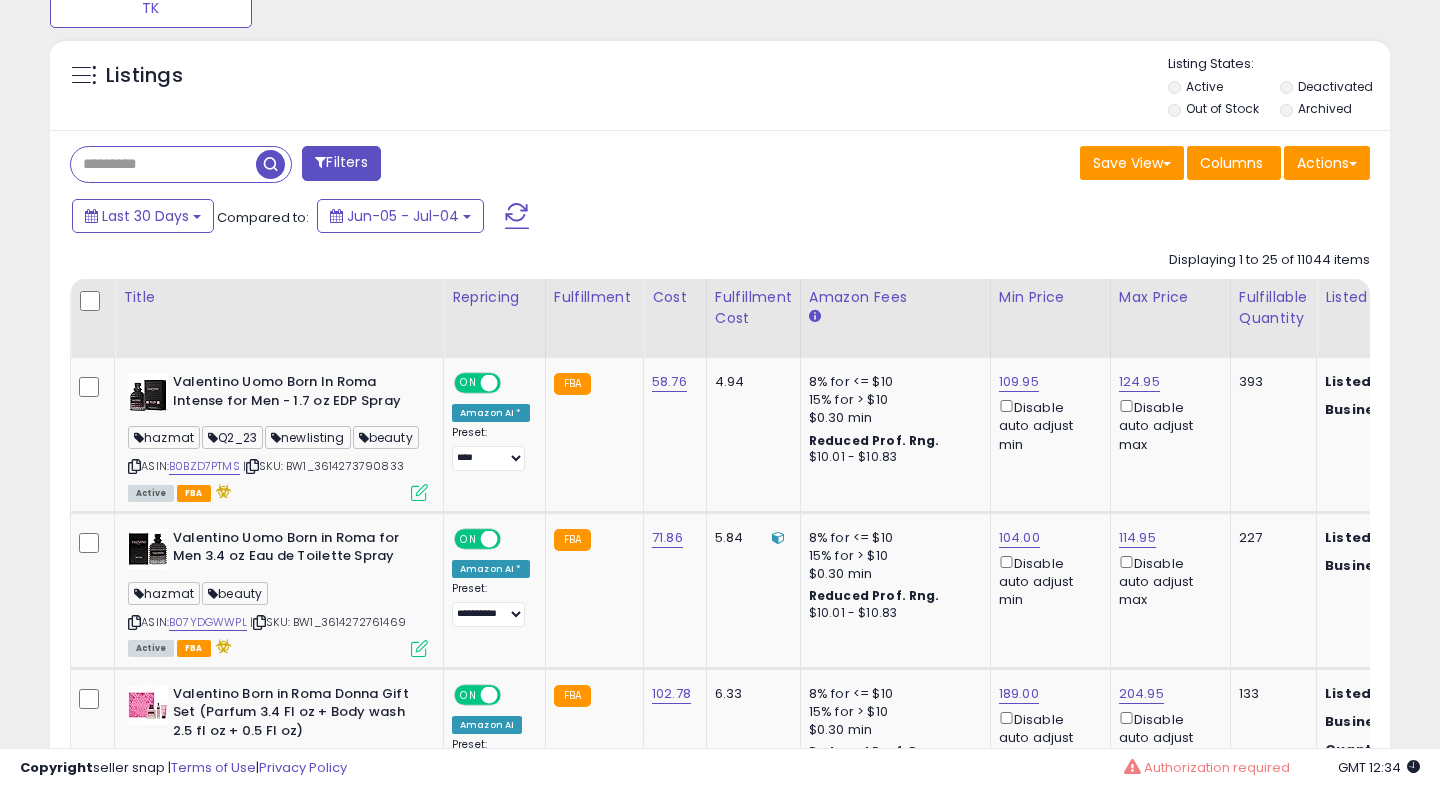 scroll, scrollTop: 1205, scrollLeft: 0, axis: vertical 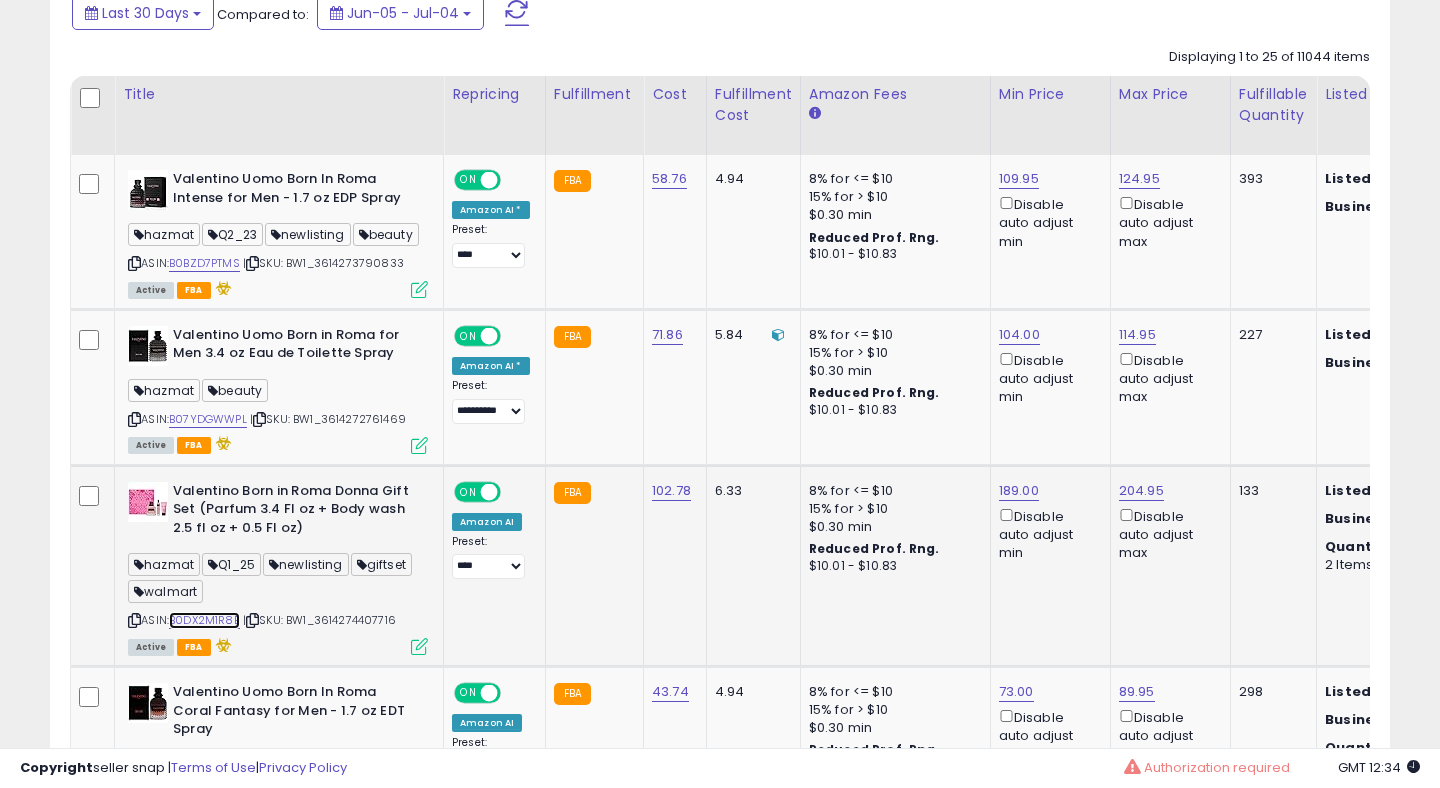 click on "B0DX2M1R8B" at bounding box center [204, 620] 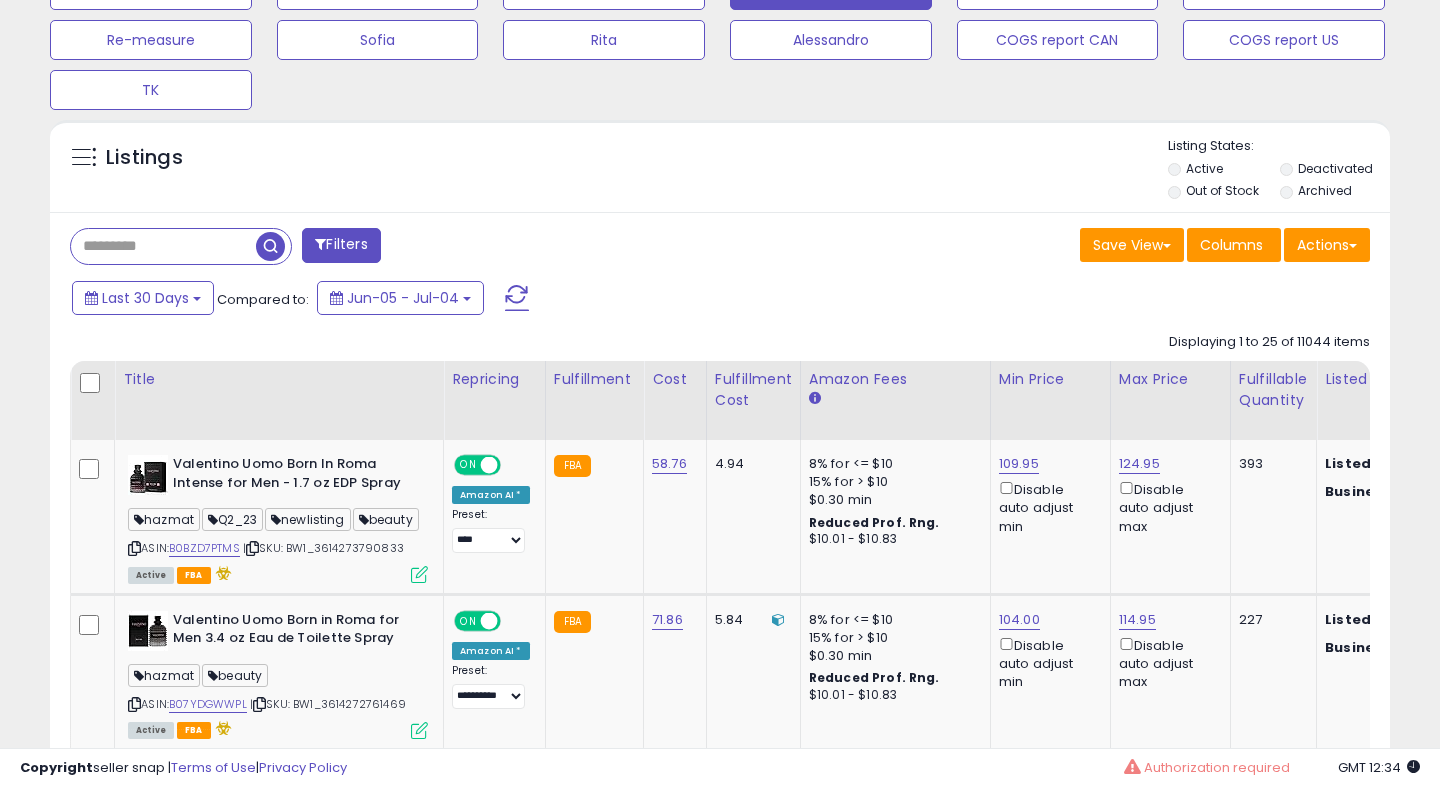 scroll, scrollTop: 667, scrollLeft: 0, axis: vertical 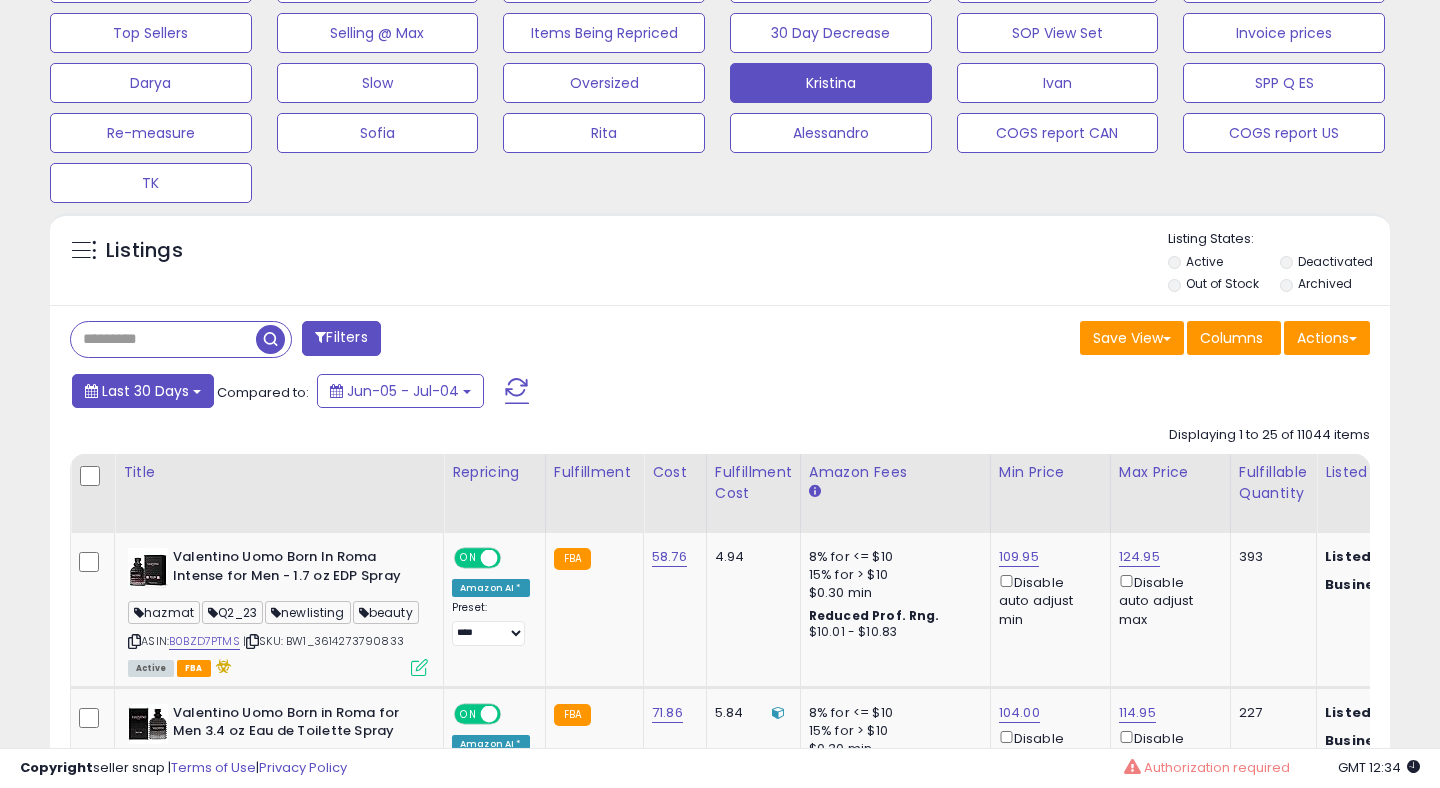 click on "Last 30 Days" at bounding box center [145, 391] 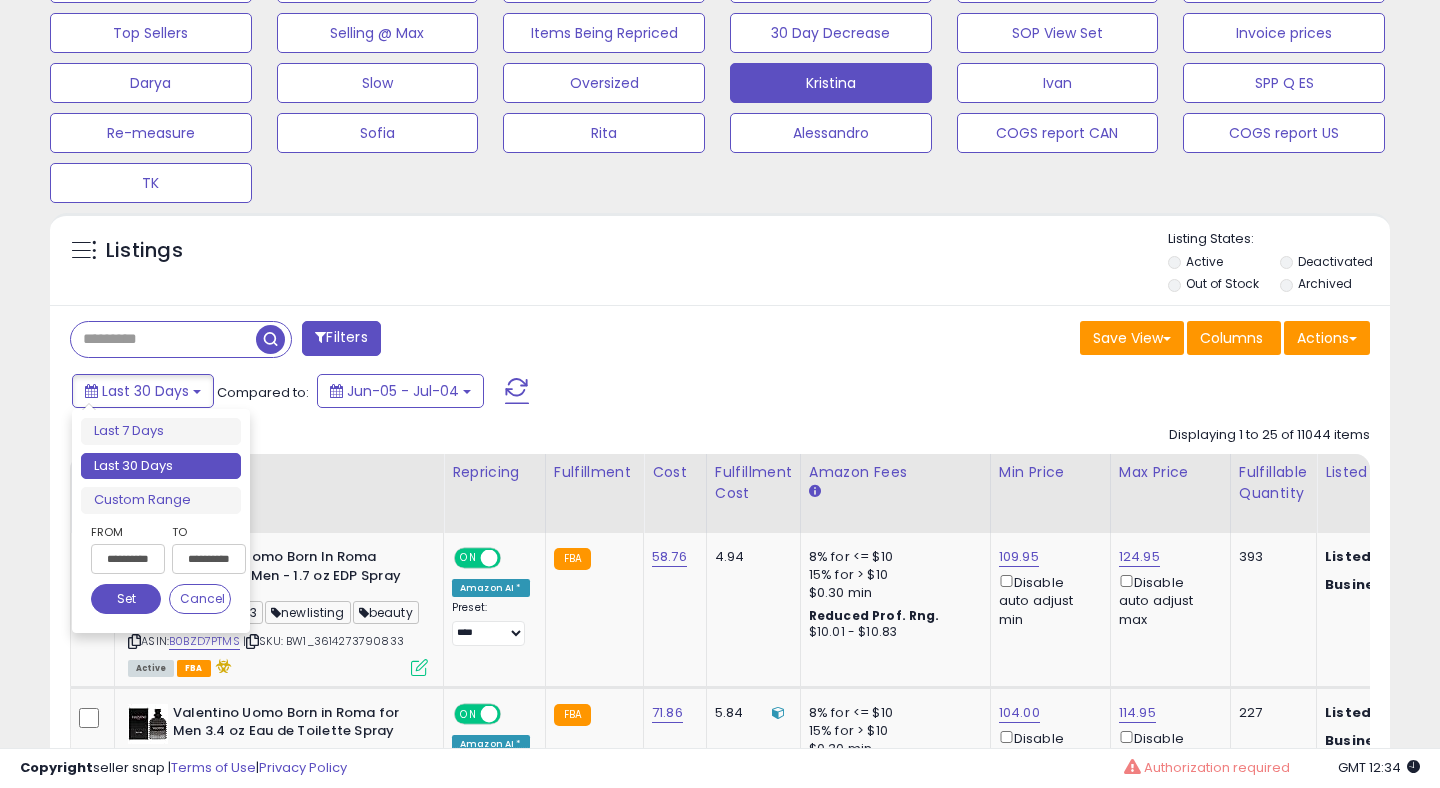 click on "**********" at bounding box center (128, 559) 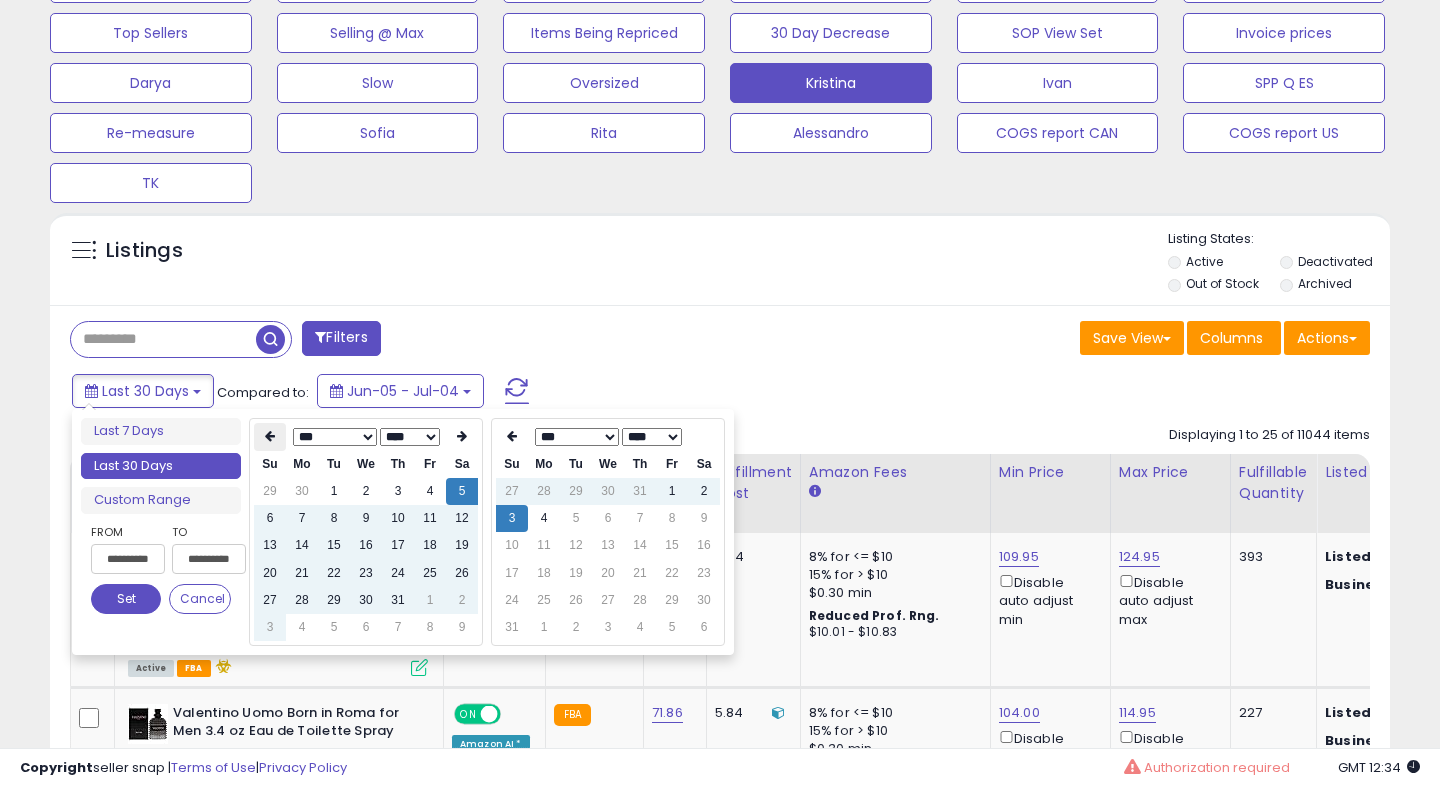 click at bounding box center (270, 436) 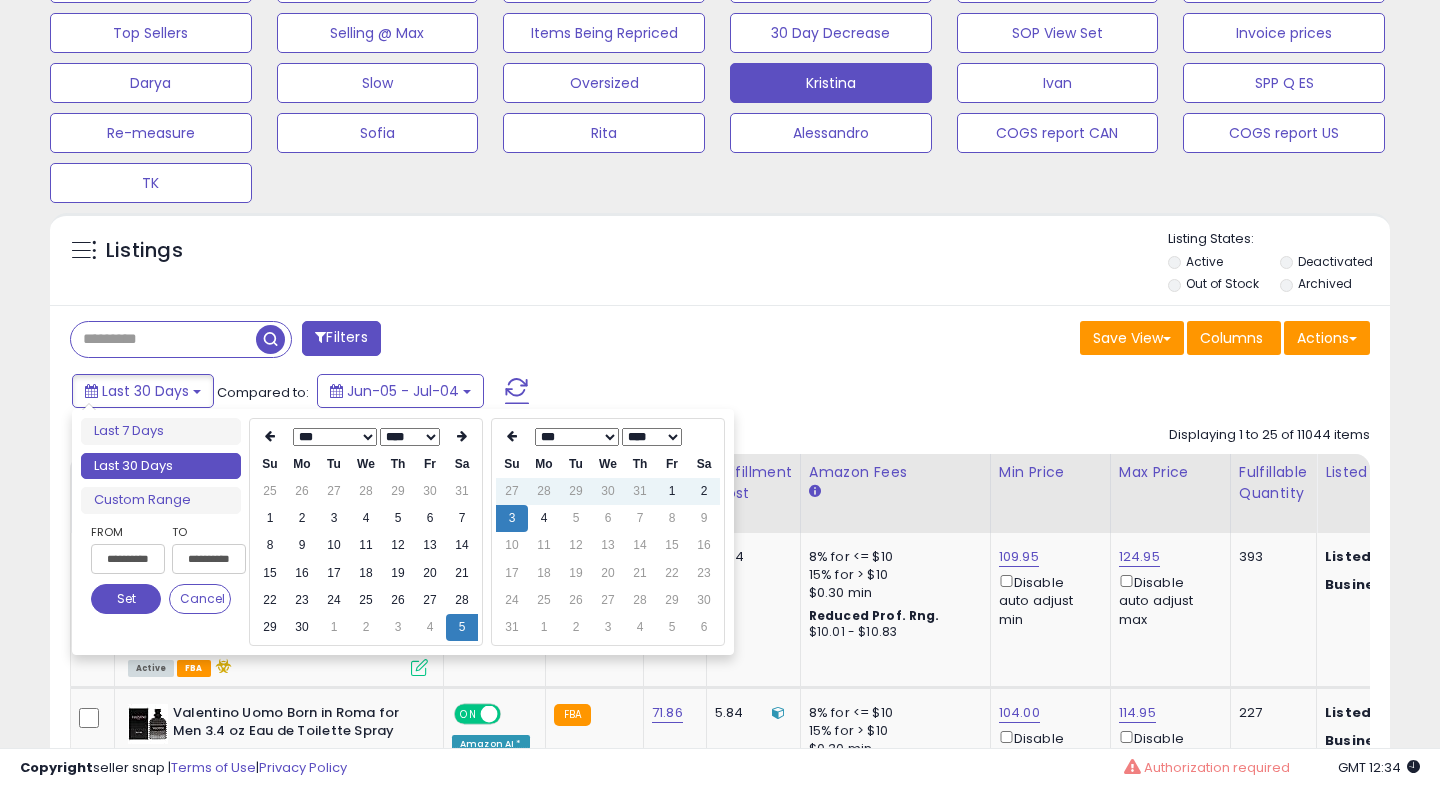 click at bounding box center [270, 436] 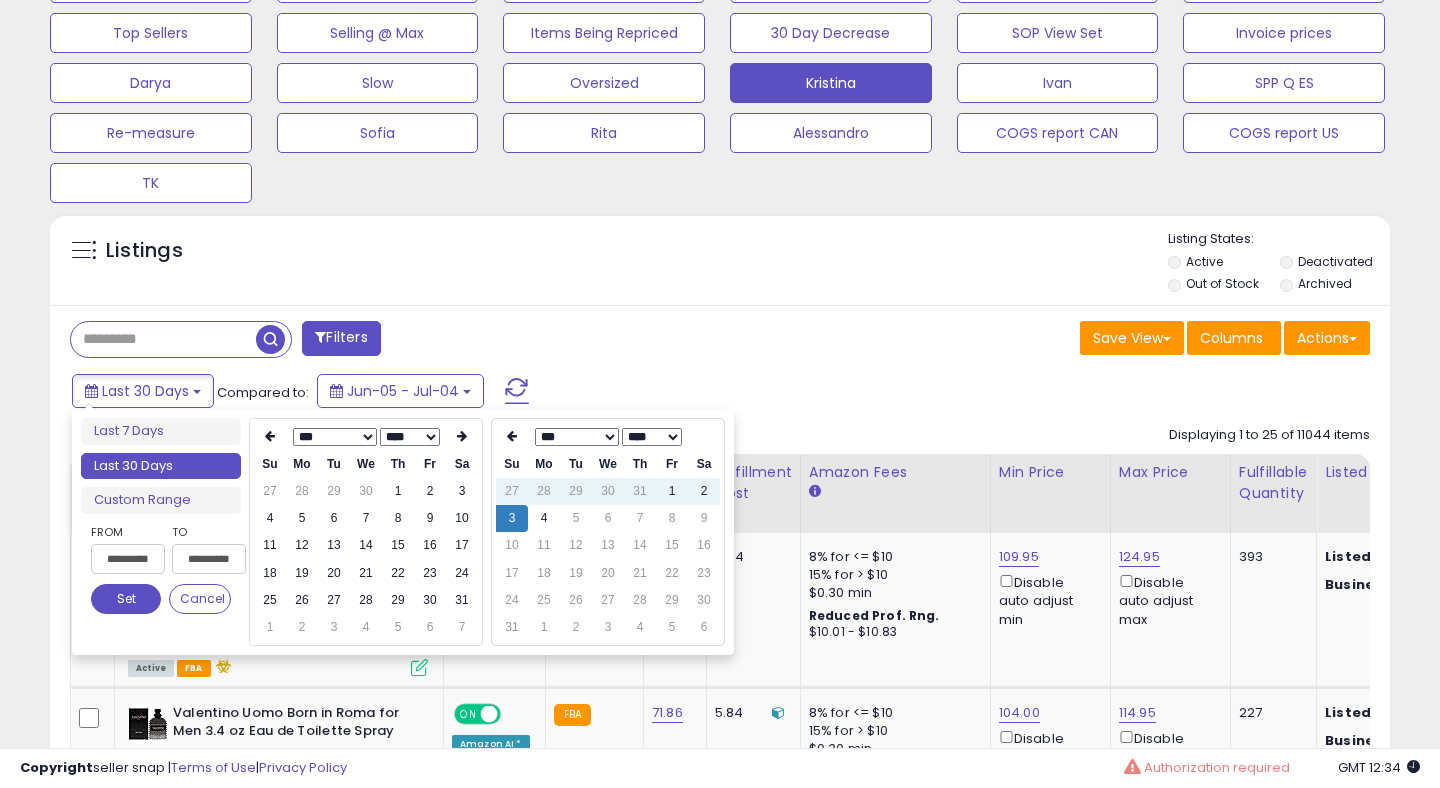 click at bounding box center [270, 436] 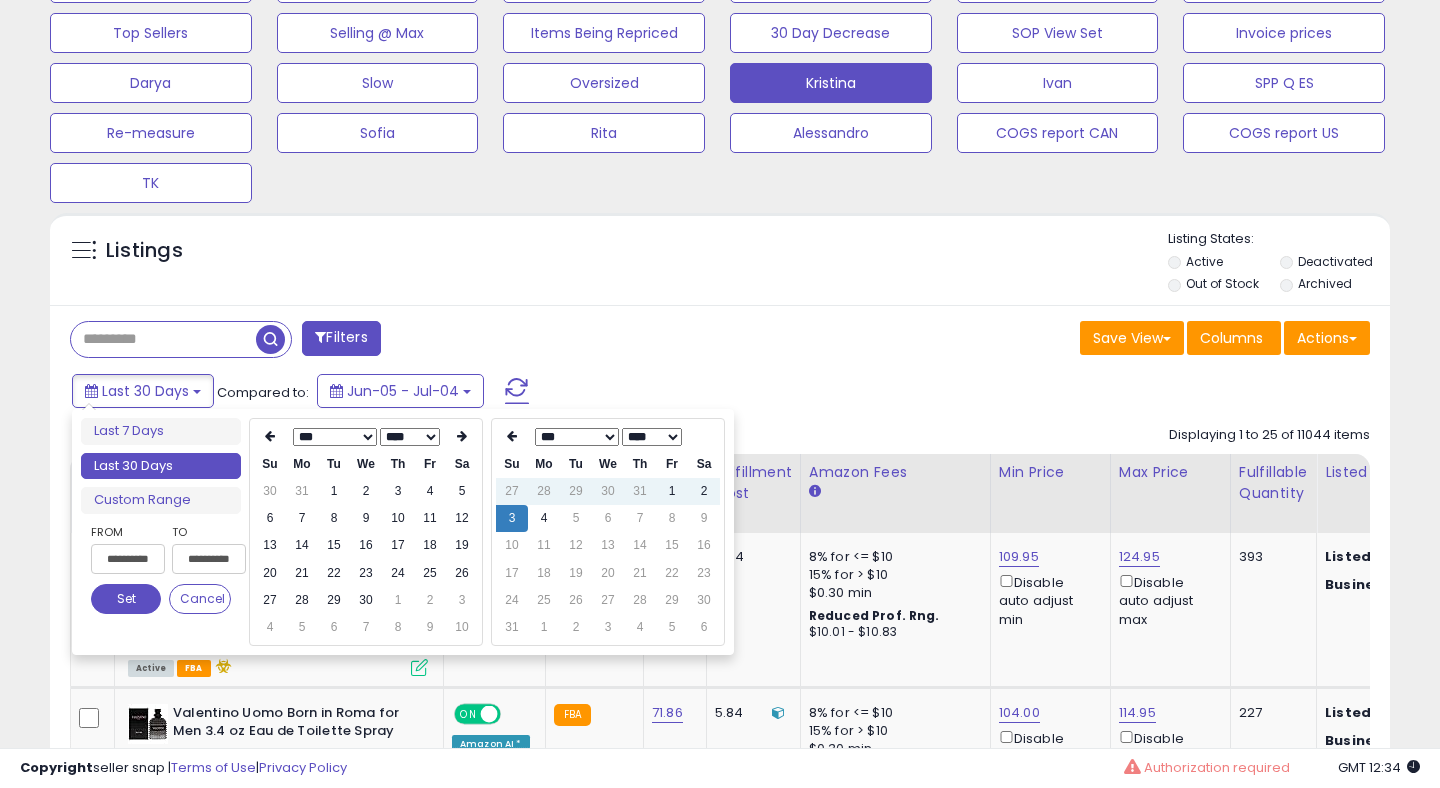 click at bounding box center [270, 436] 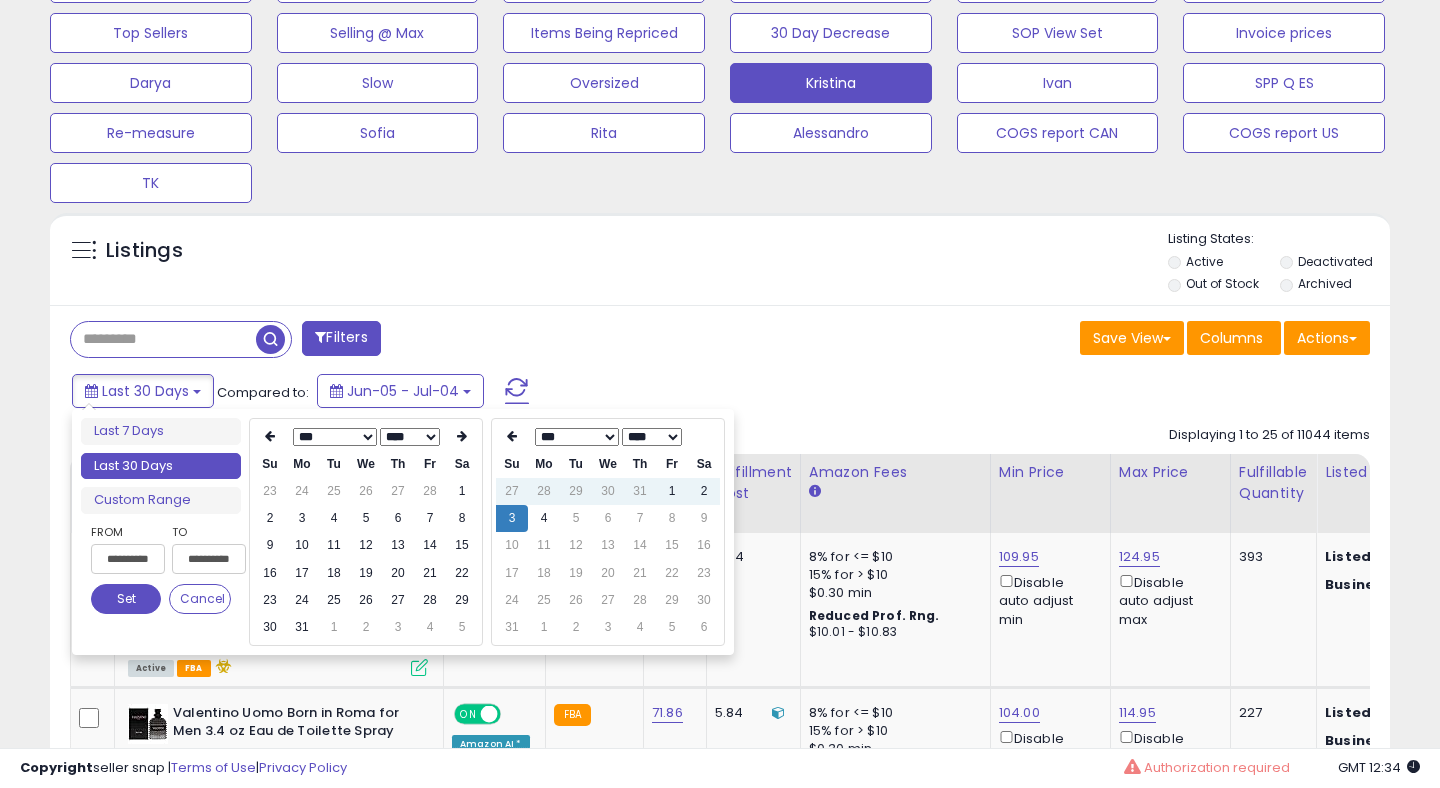 click at bounding box center [270, 436] 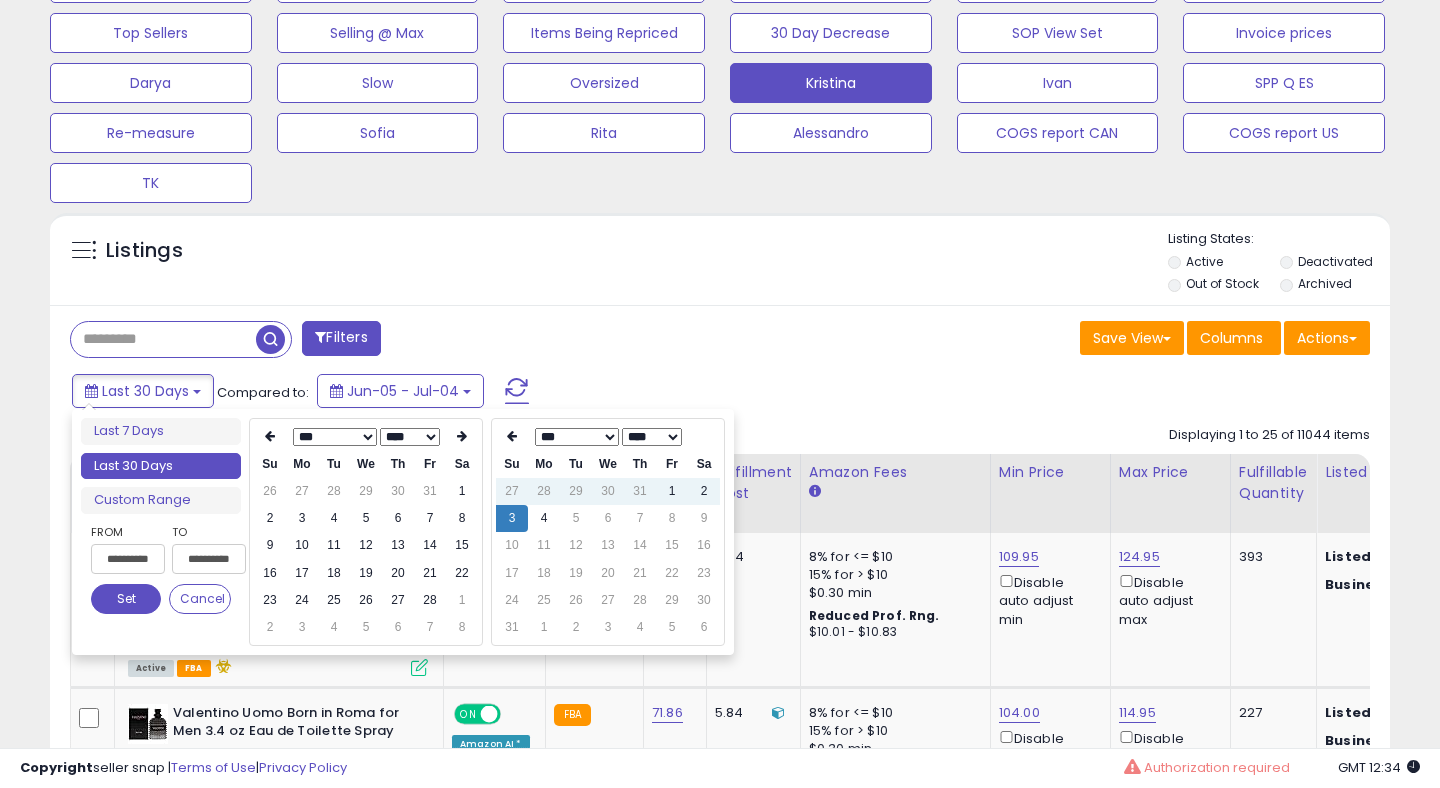click at bounding box center [270, 436] 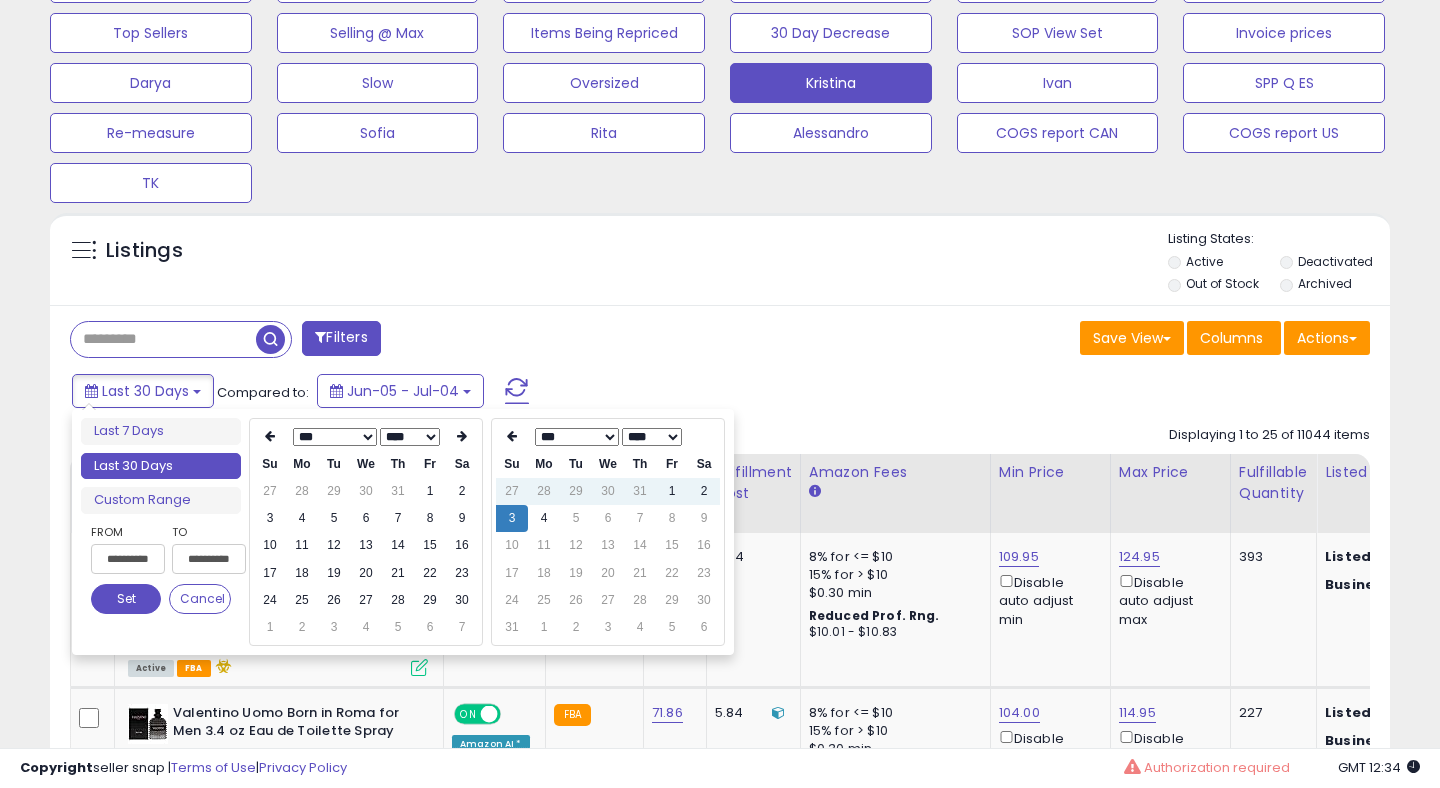 click at bounding box center (270, 436) 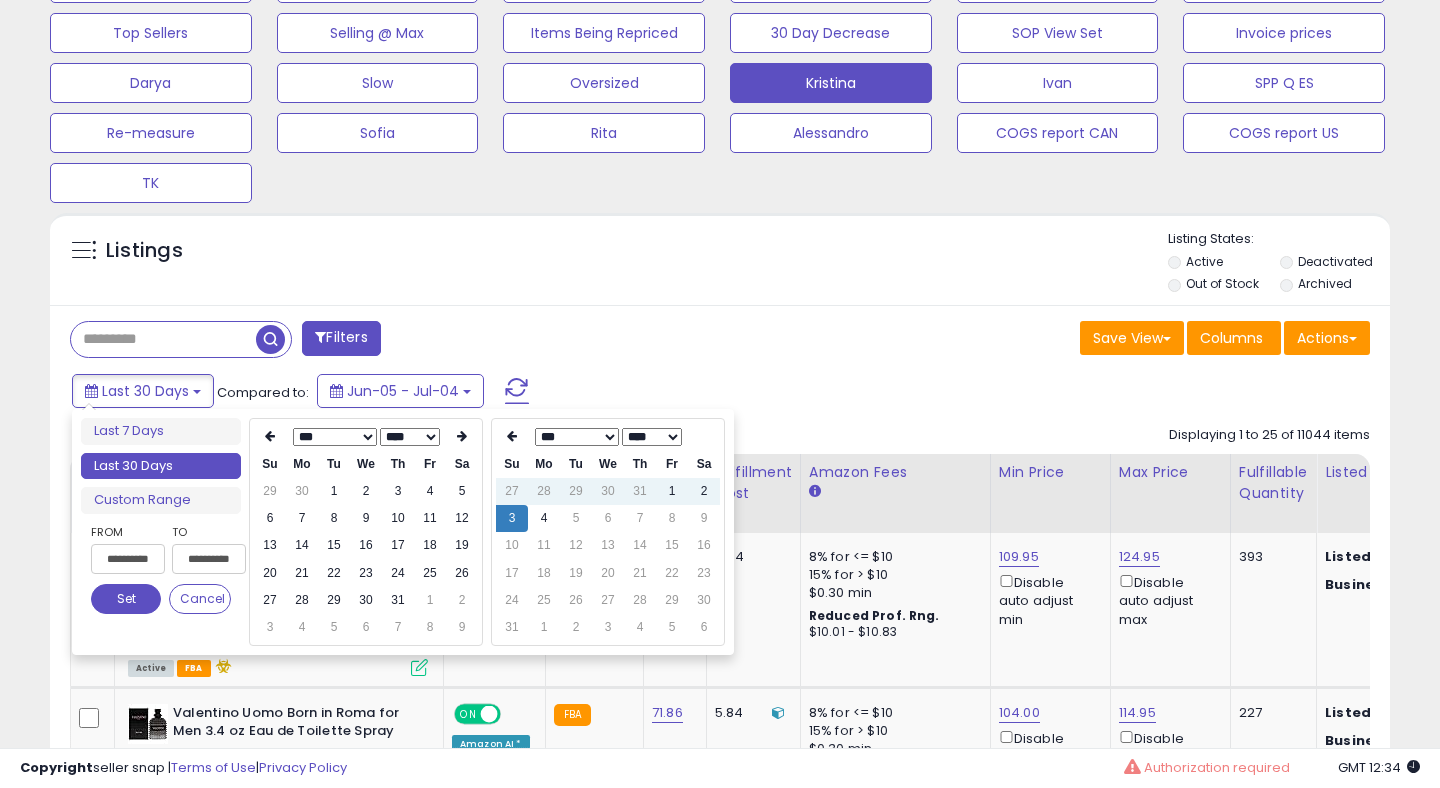 click at bounding box center (270, 436) 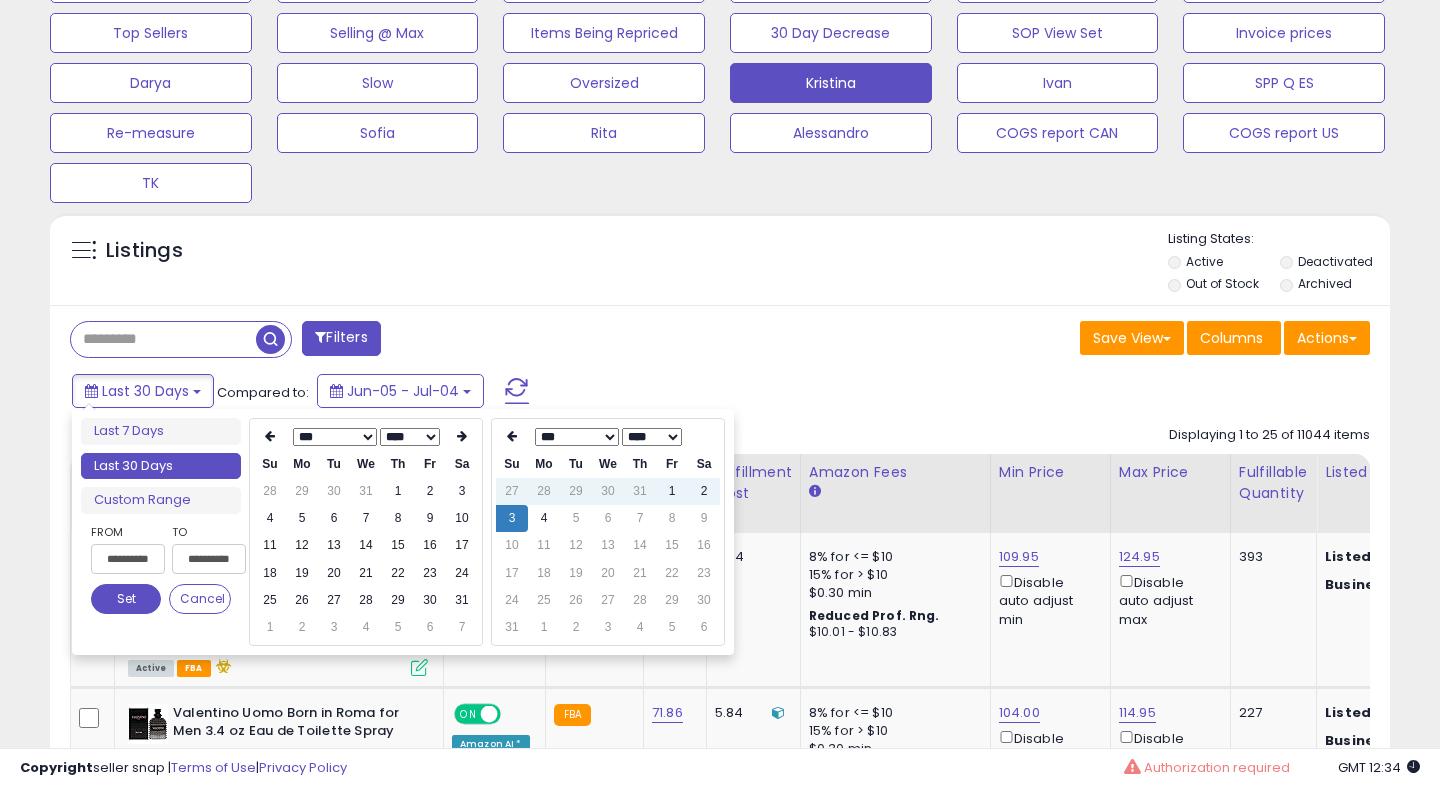 click at bounding box center (270, 436) 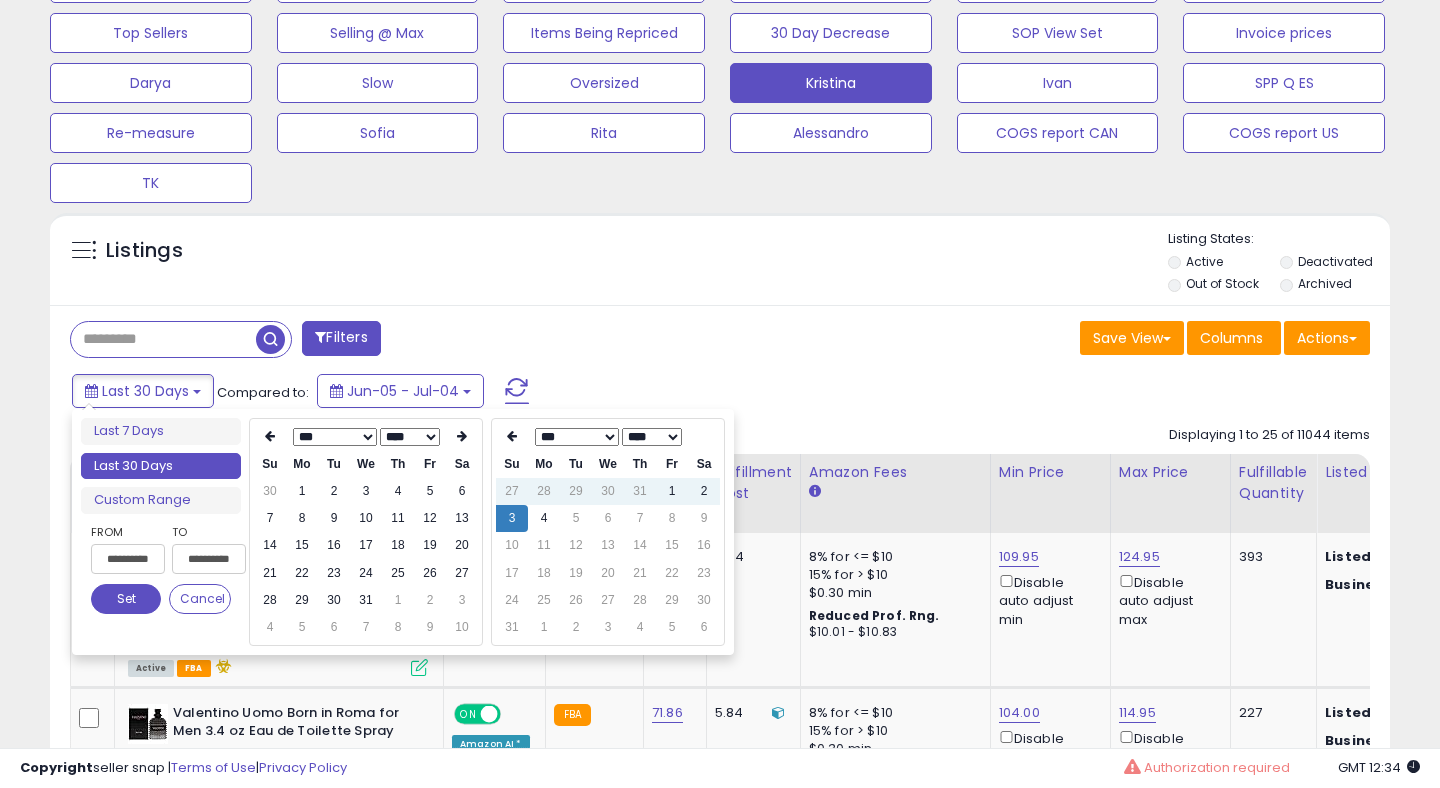 click on "Set" at bounding box center (126, 599) 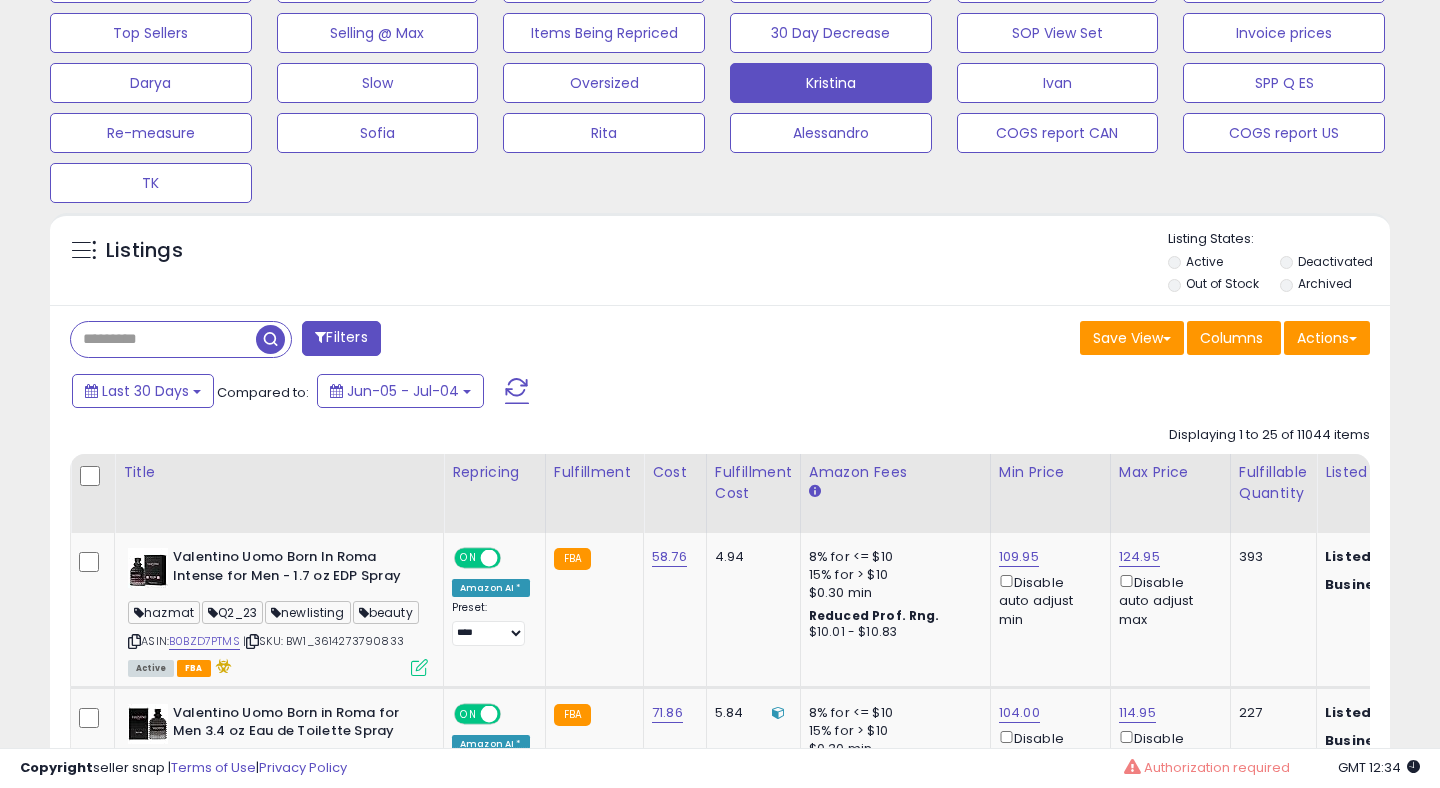 click at bounding box center [517, 391] 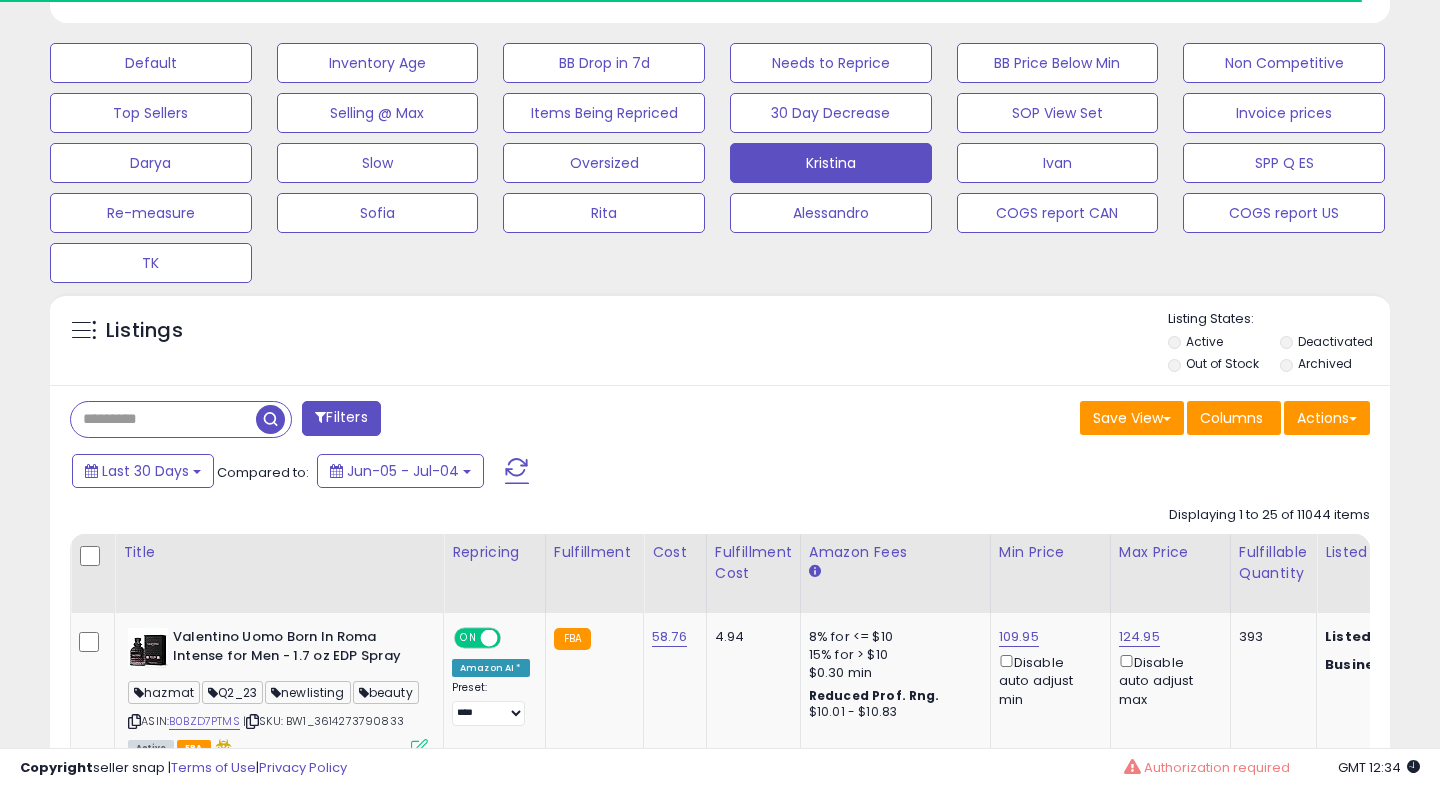 scroll, scrollTop: 667, scrollLeft: 0, axis: vertical 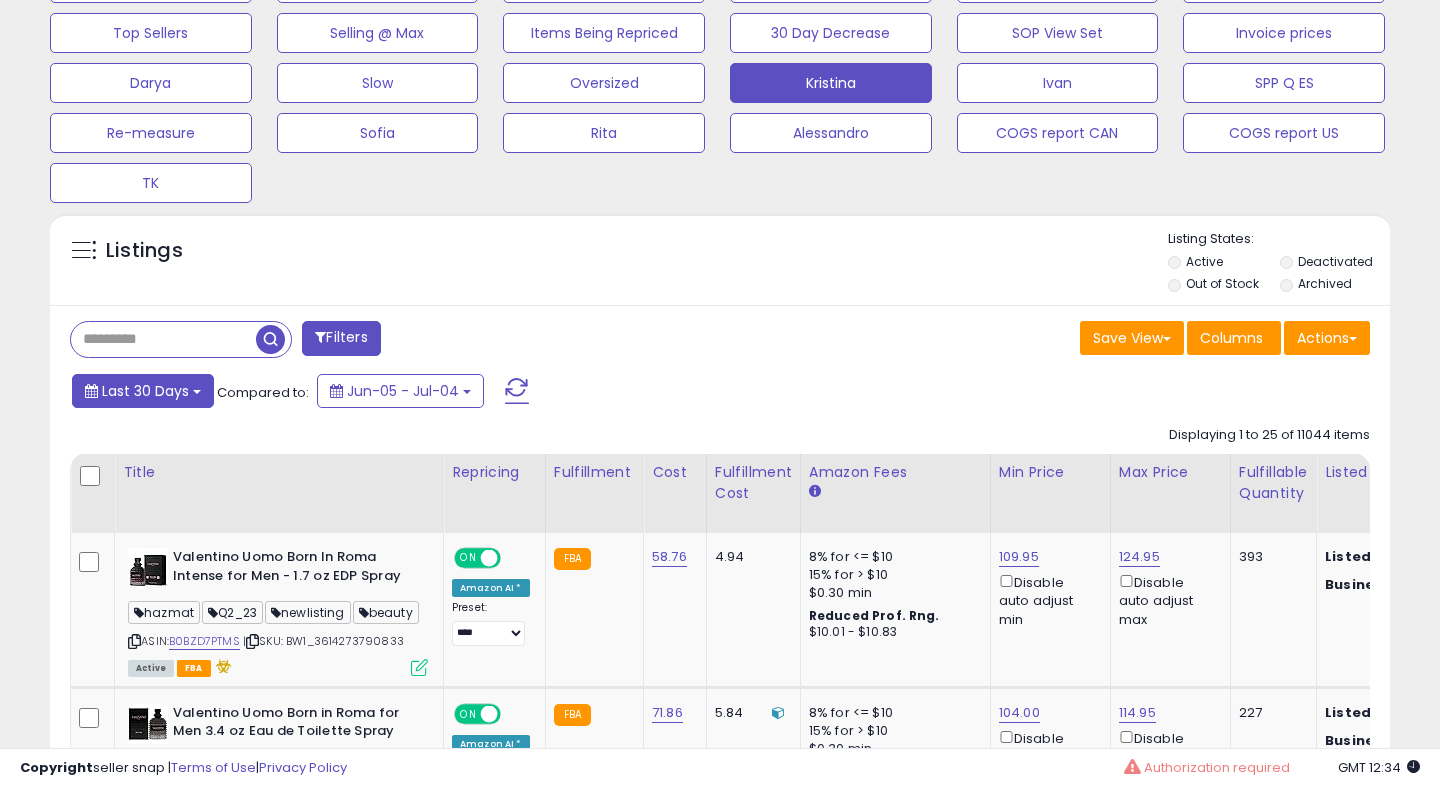 click on "Last 30 Days" at bounding box center (145, 391) 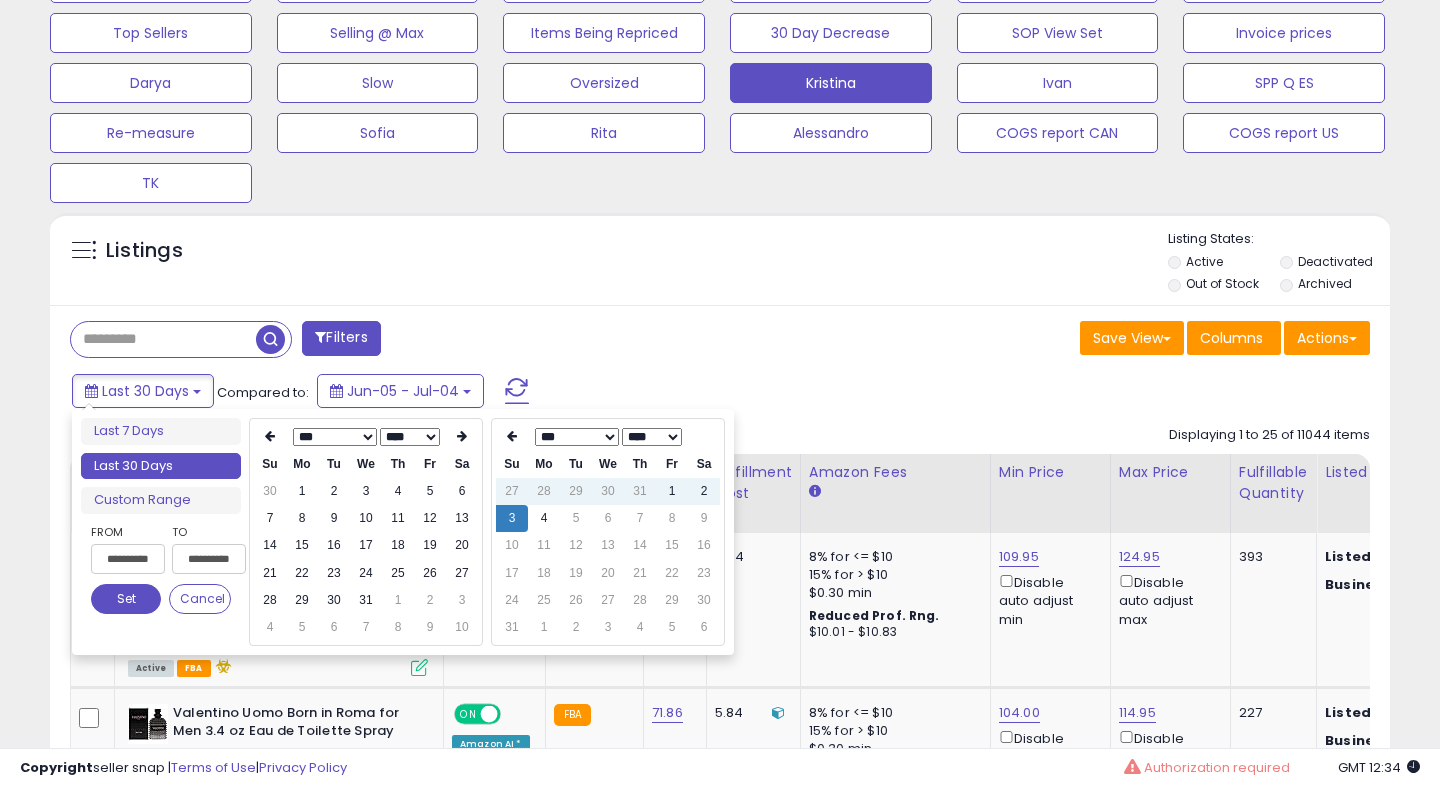 click on "*** *** *** *** *** *** *** *** *** *** *** ***" at bounding box center [335, 437] 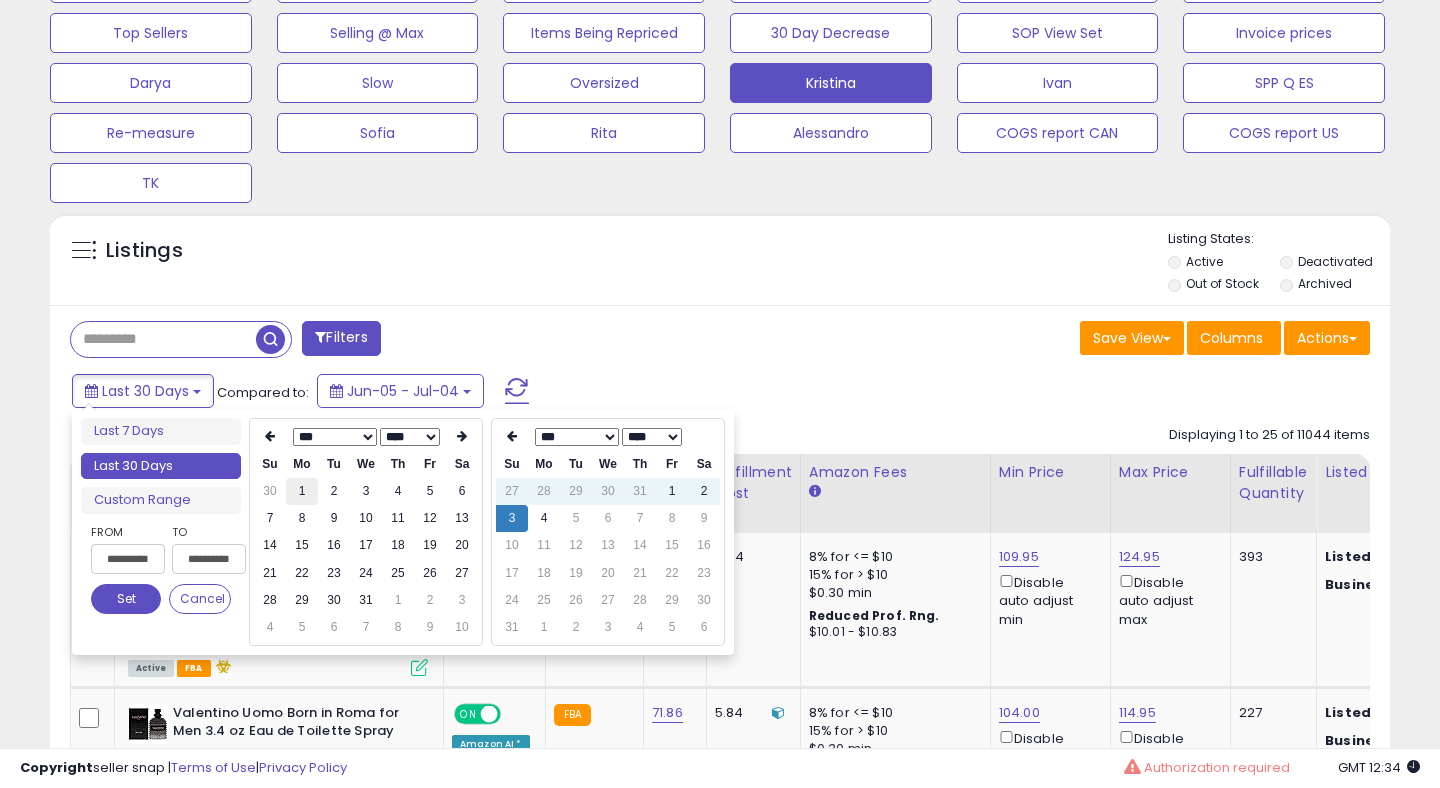 click on "1" at bounding box center (302, 491) 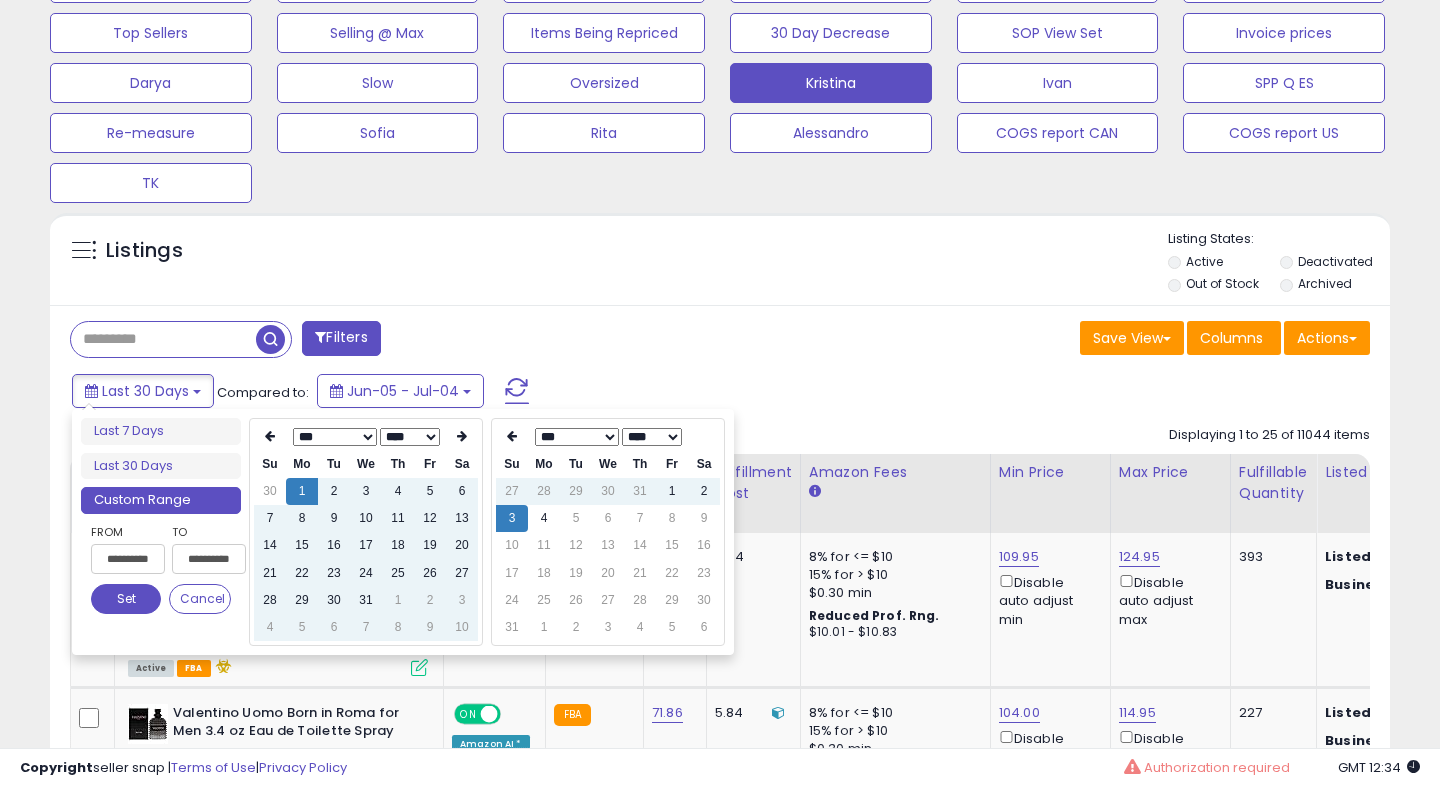 type on "**********" 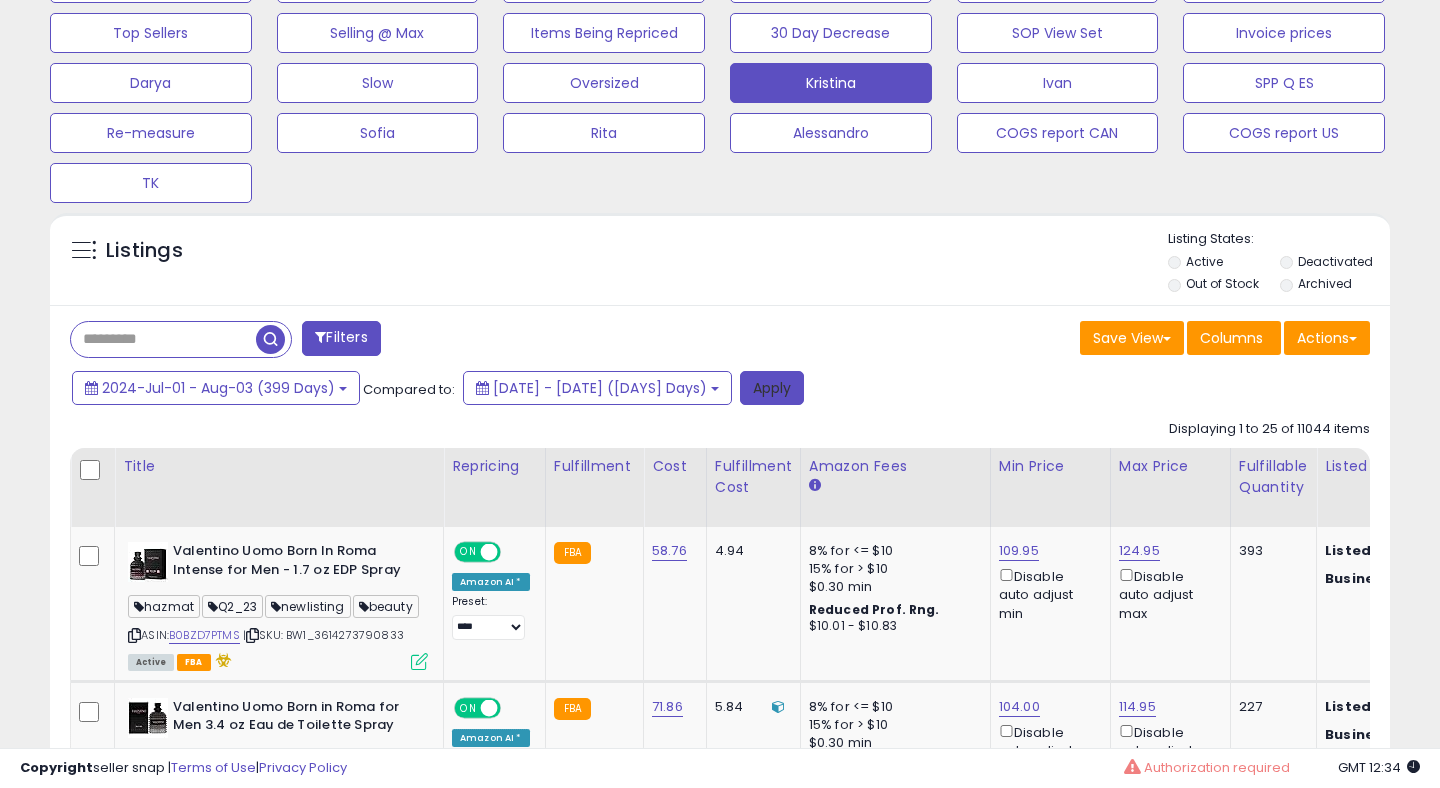 click on "Apply" at bounding box center [772, 388] 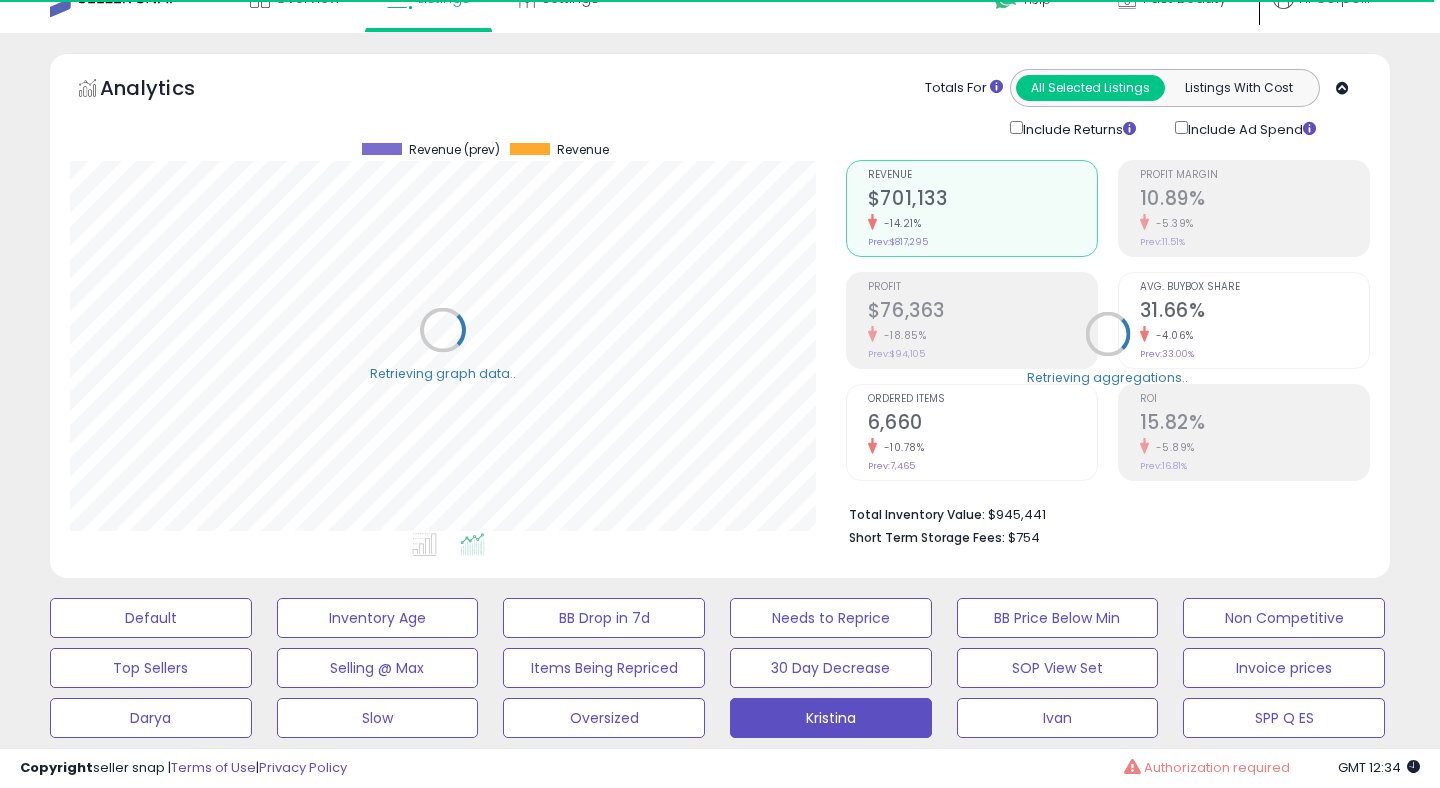 scroll, scrollTop: 0, scrollLeft: 0, axis: both 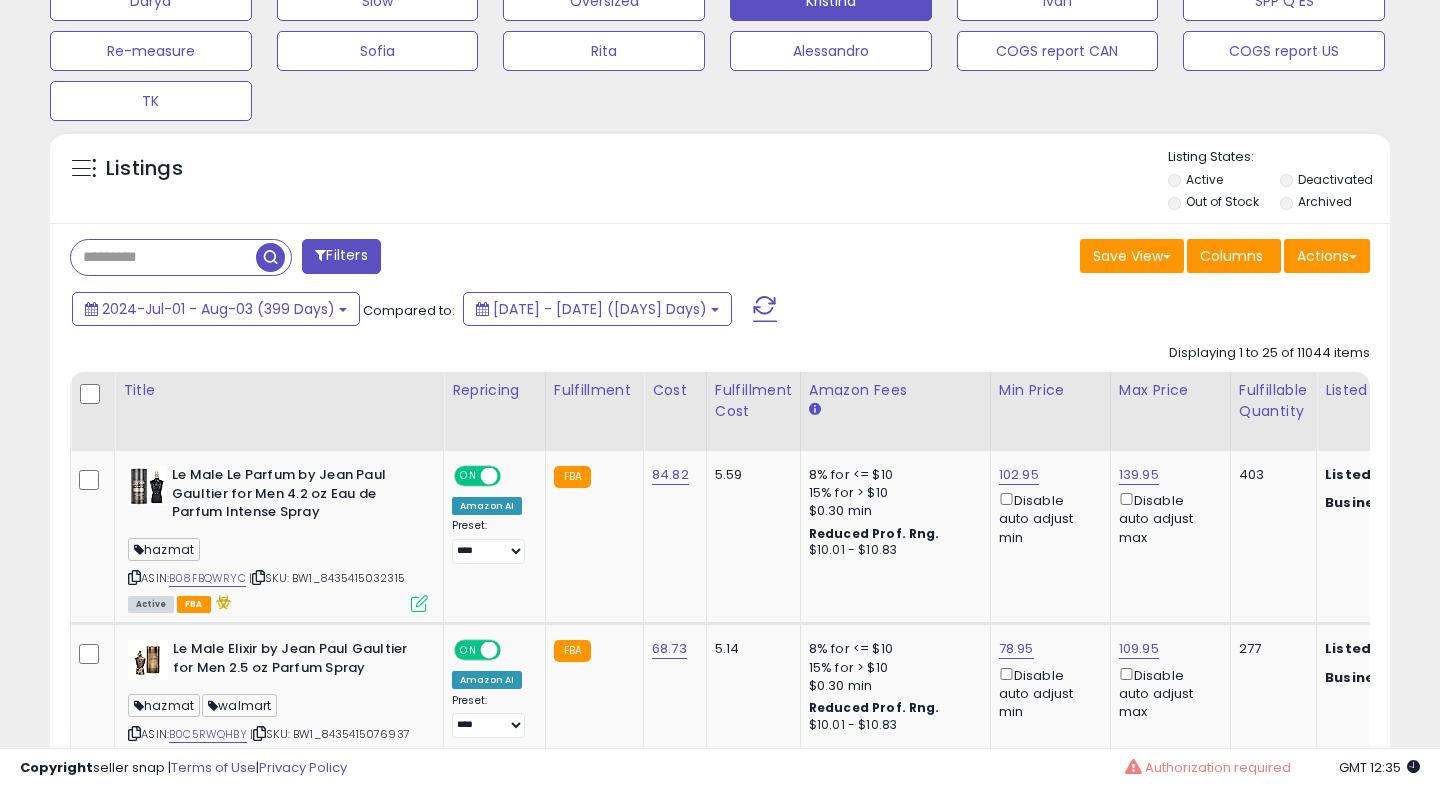 click at bounding box center (163, 257) 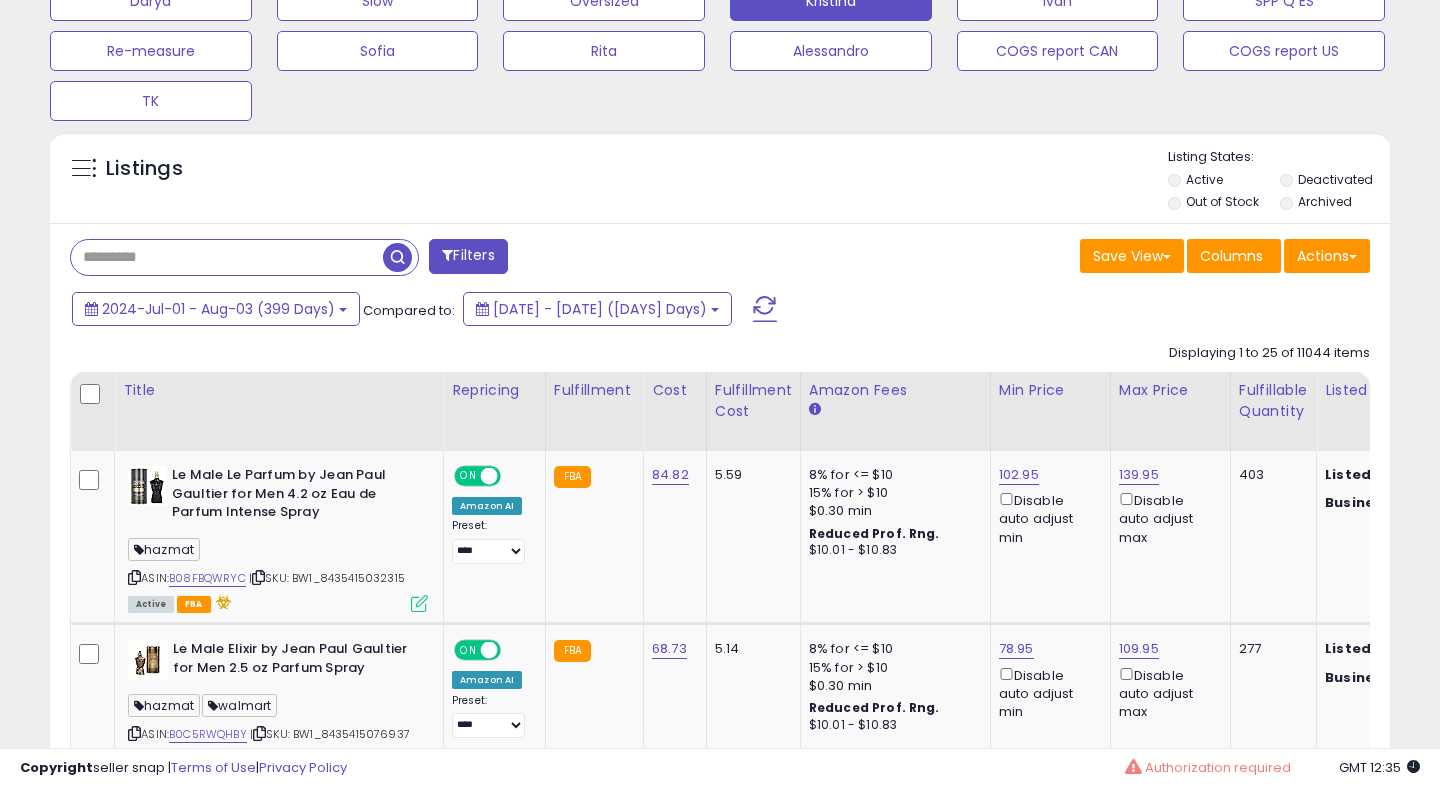 paste on "**********" 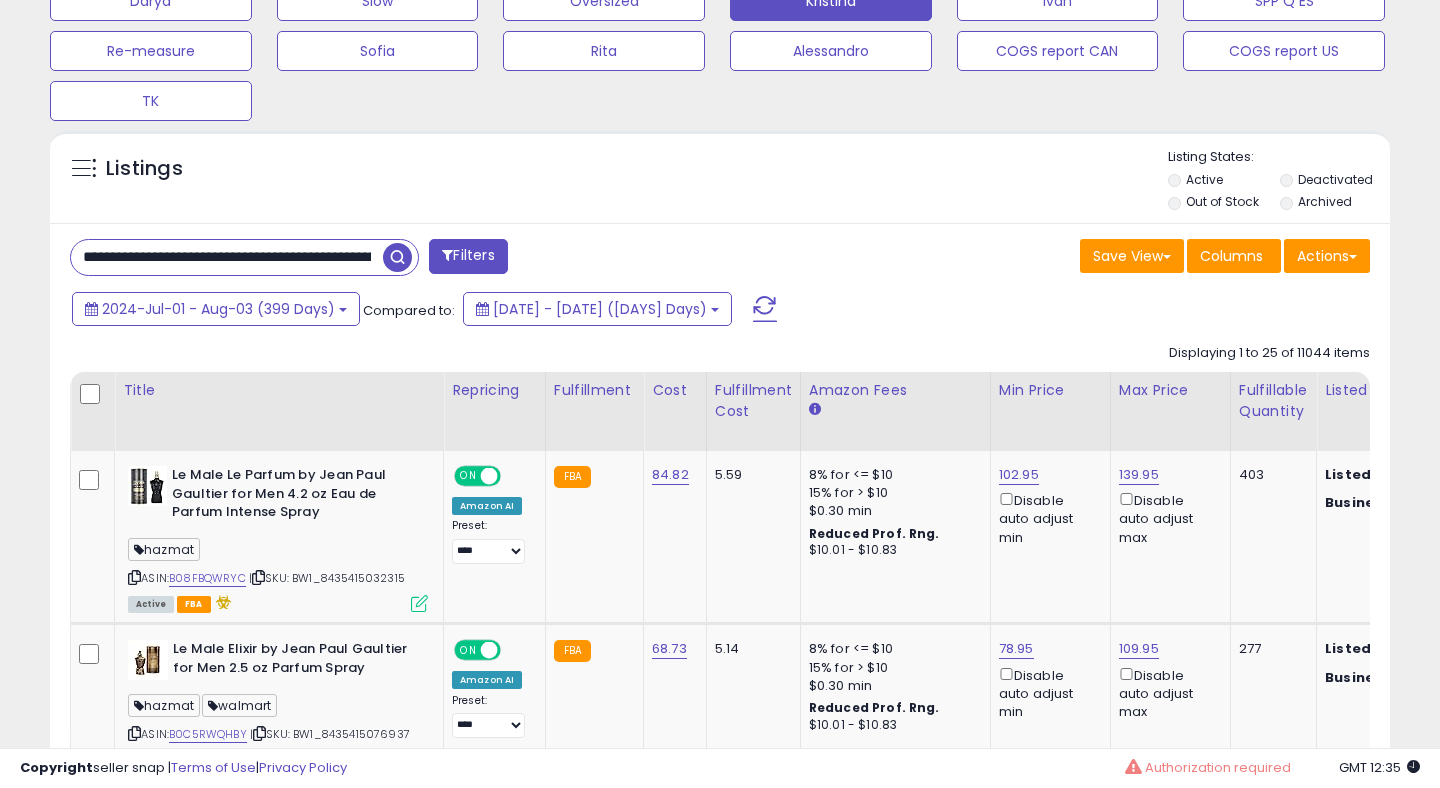 scroll, scrollTop: 0, scrollLeft: 787, axis: horizontal 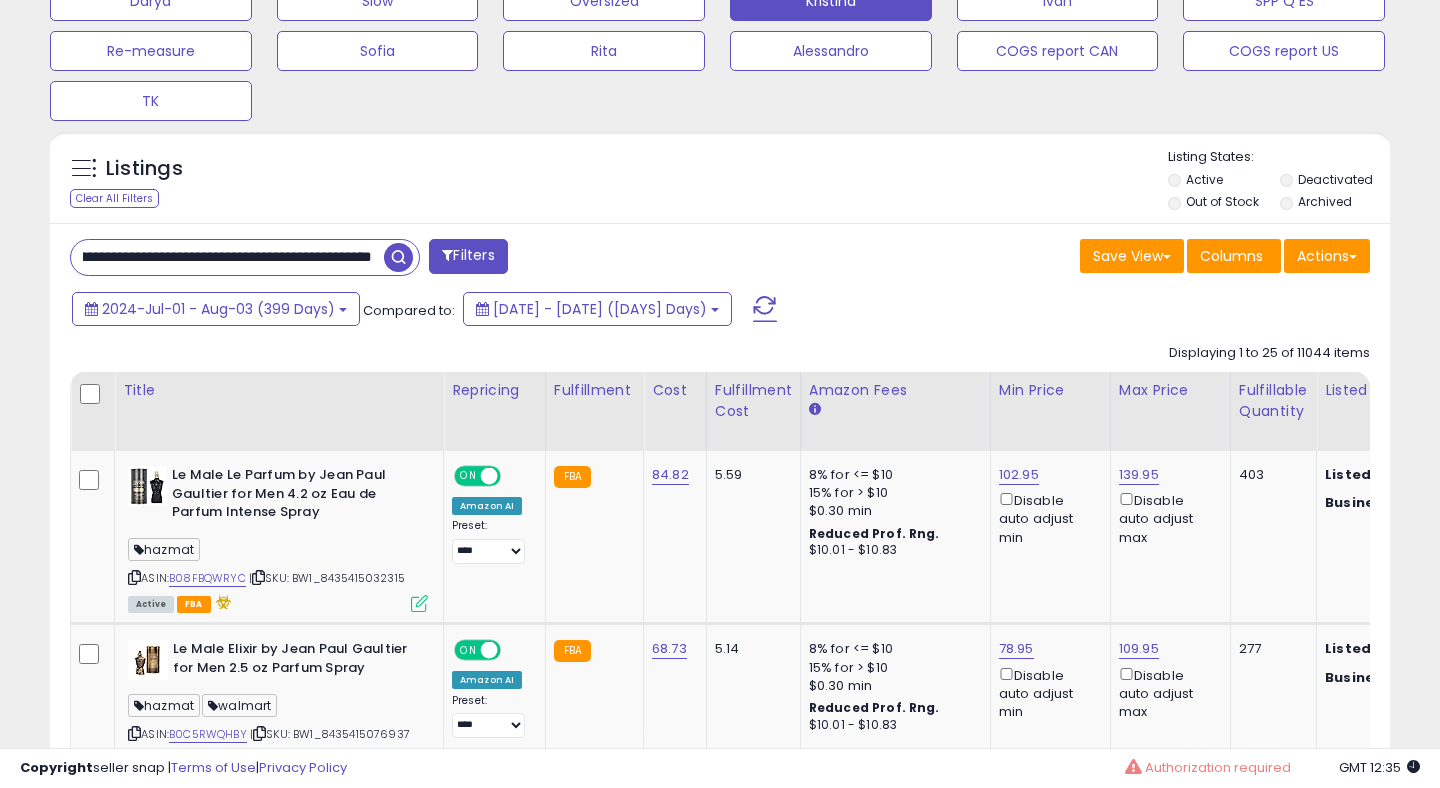 click on "**********" at bounding box center (227, 257) 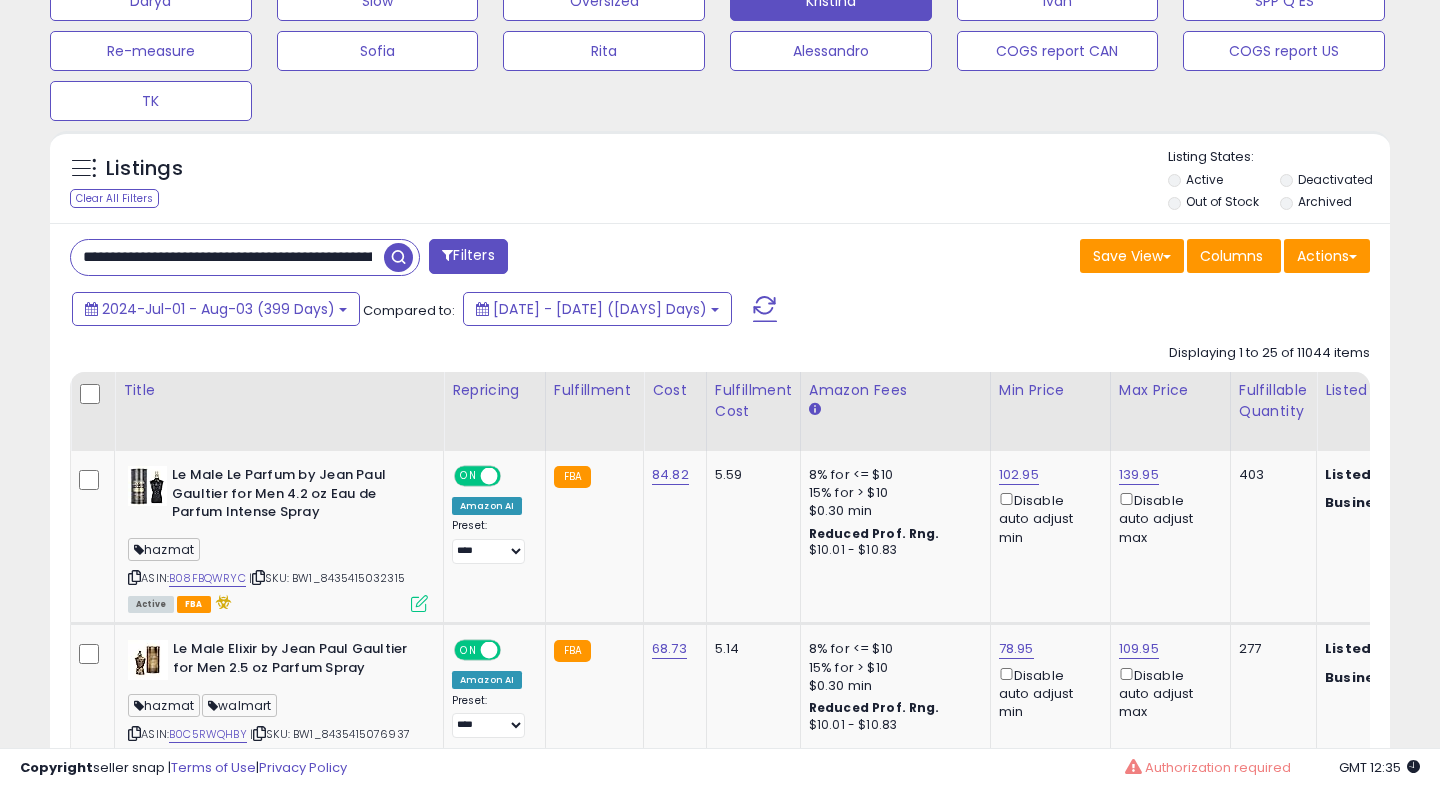 drag, startPoint x: 254, startPoint y: 257, endPoint x: 19, endPoint y: 256, distance: 235.00212 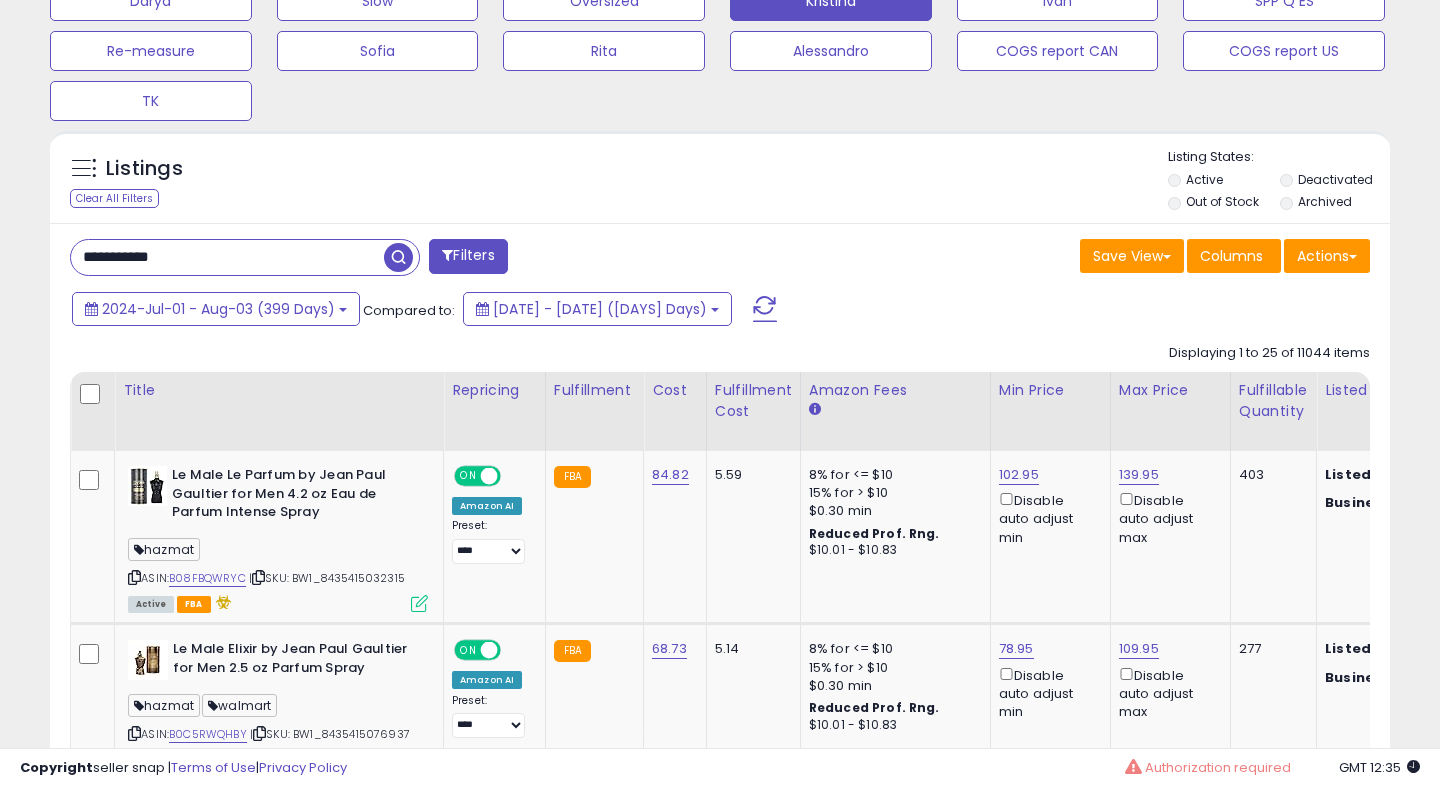 click on "**********" at bounding box center (227, 257) 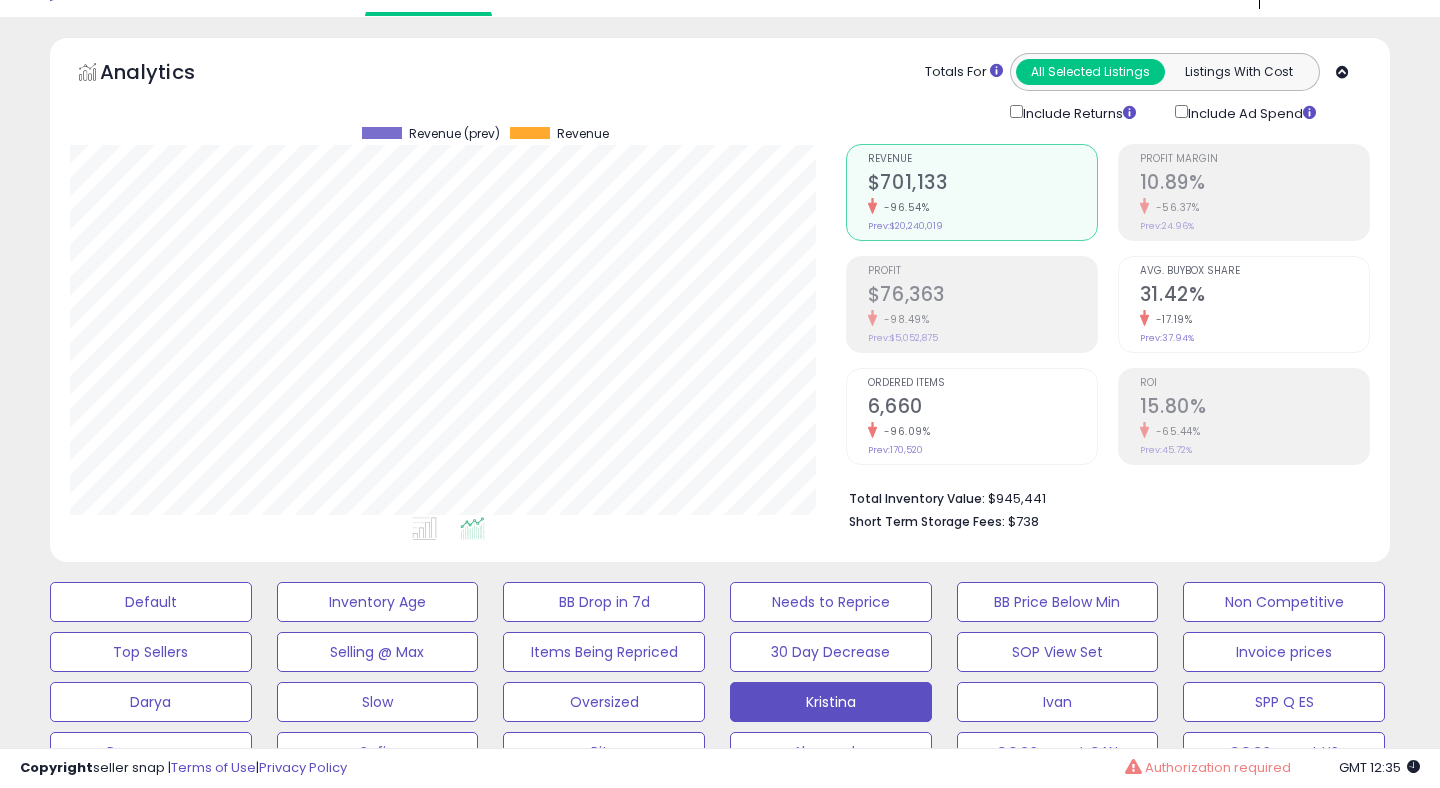 scroll, scrollTop: 0, scrollLeft: 0, axis: both 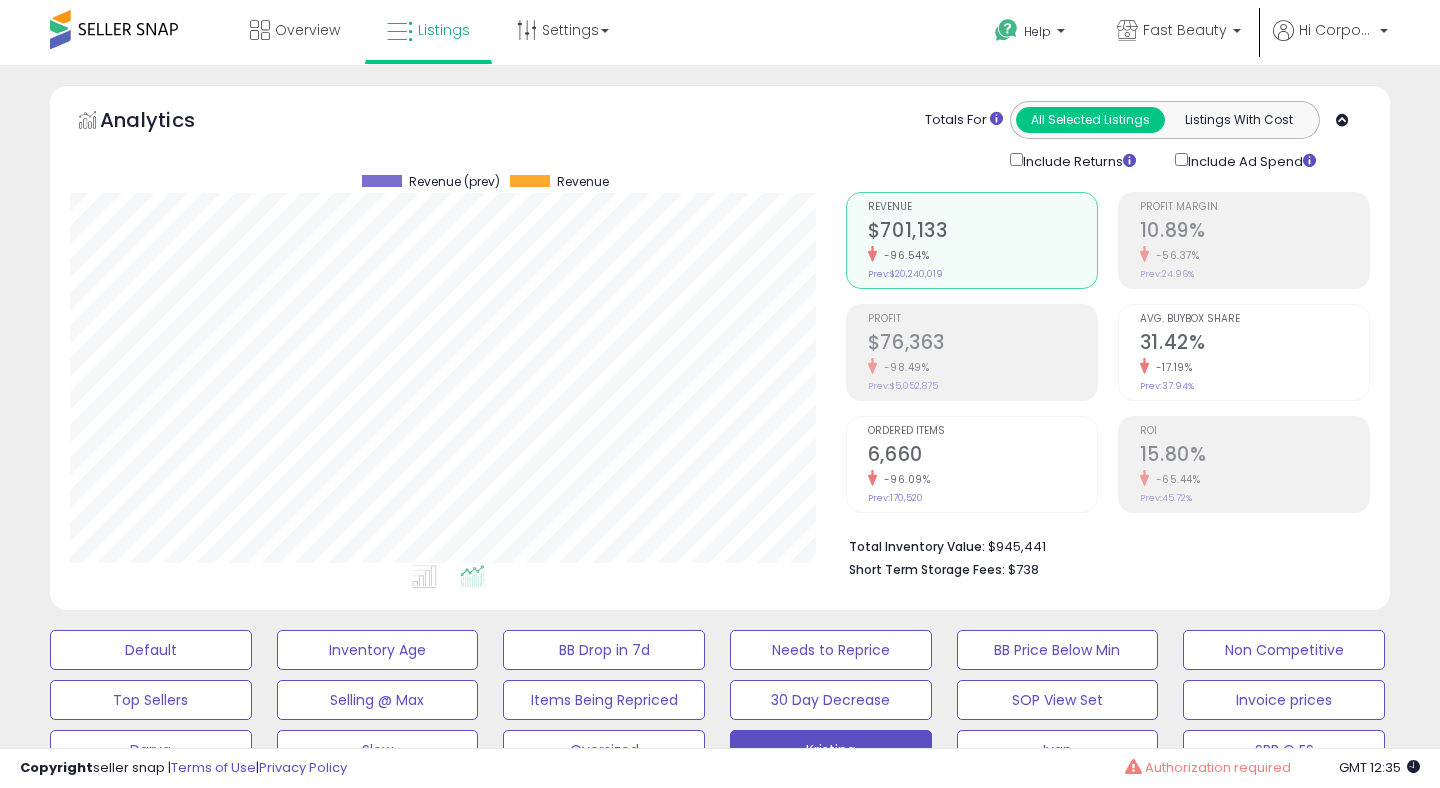 type on "**********" 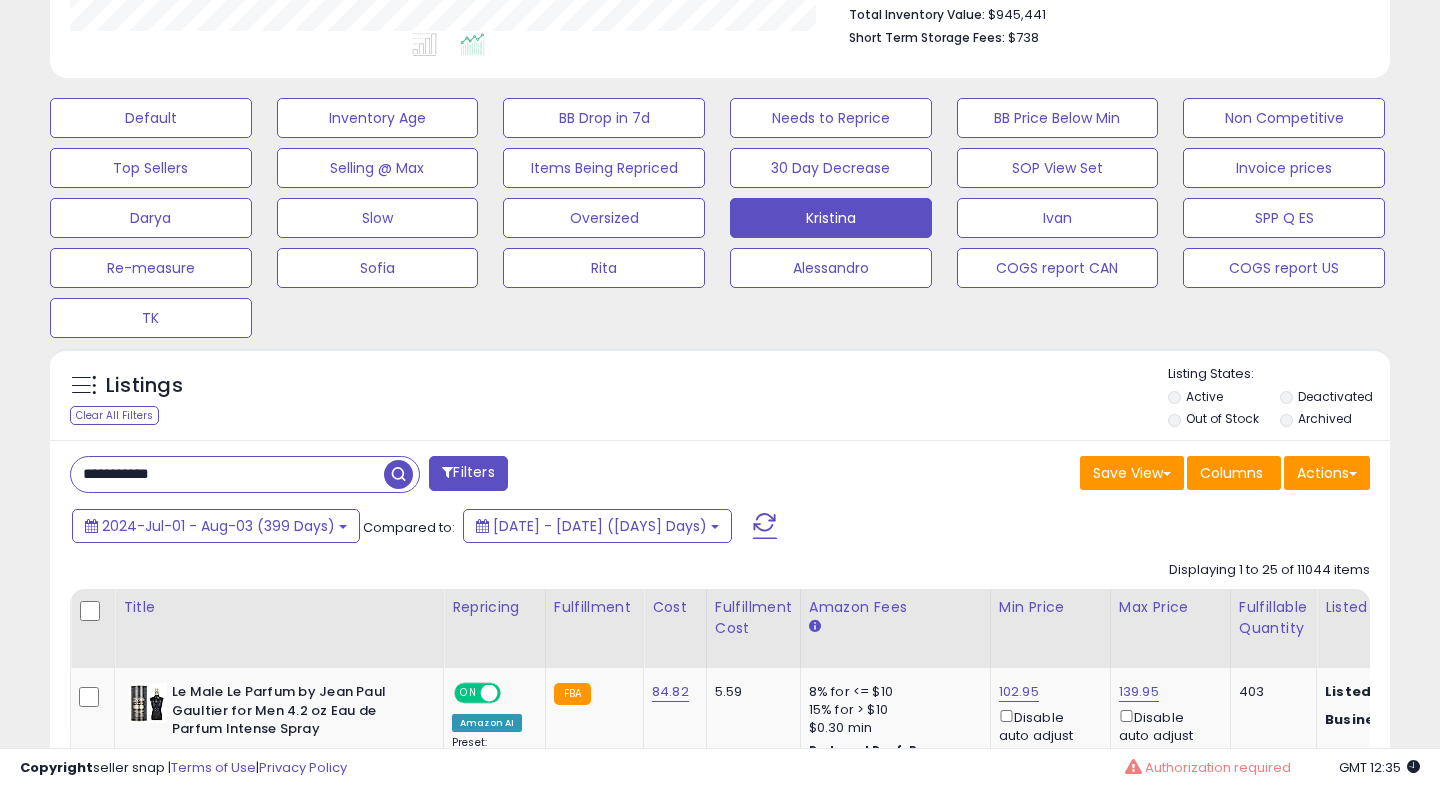 scroll, scrollTop: 587, scrollLeft: 0, axis: vertical 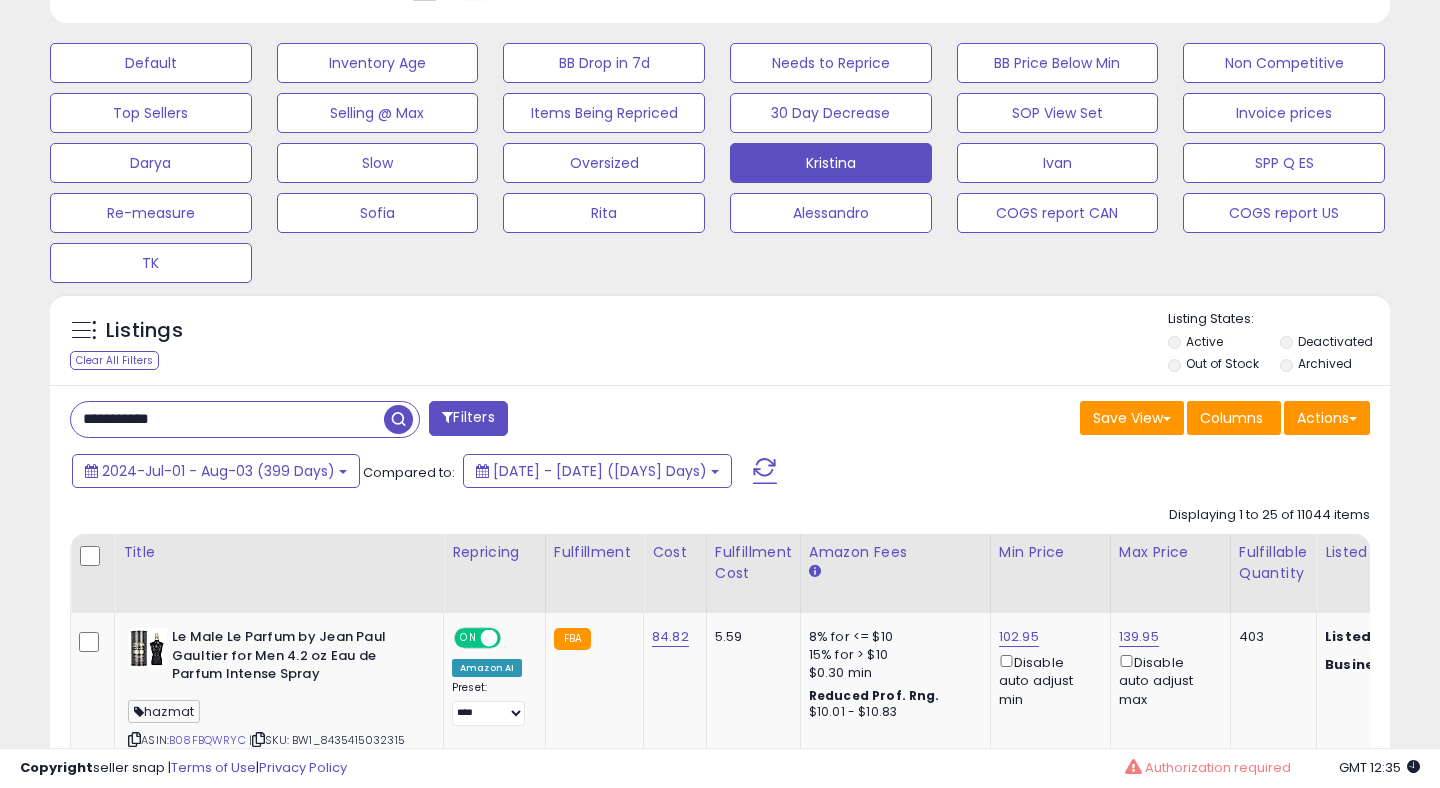 drag, startPoint x: 270, startPoint y: 415, endPoint x: 0, endPoint y: 408, distance: 270.09073 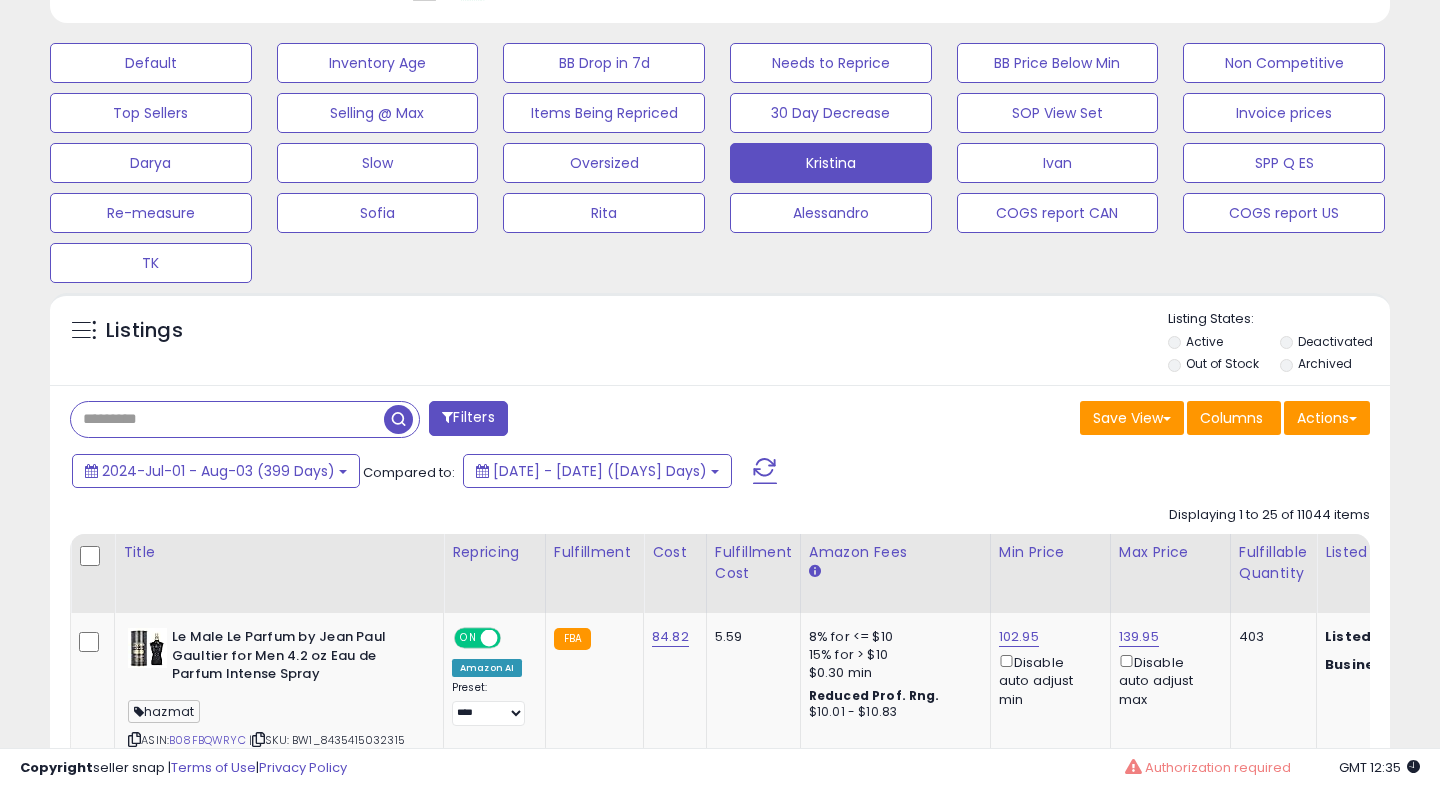 click at bounding box center [227, 419] 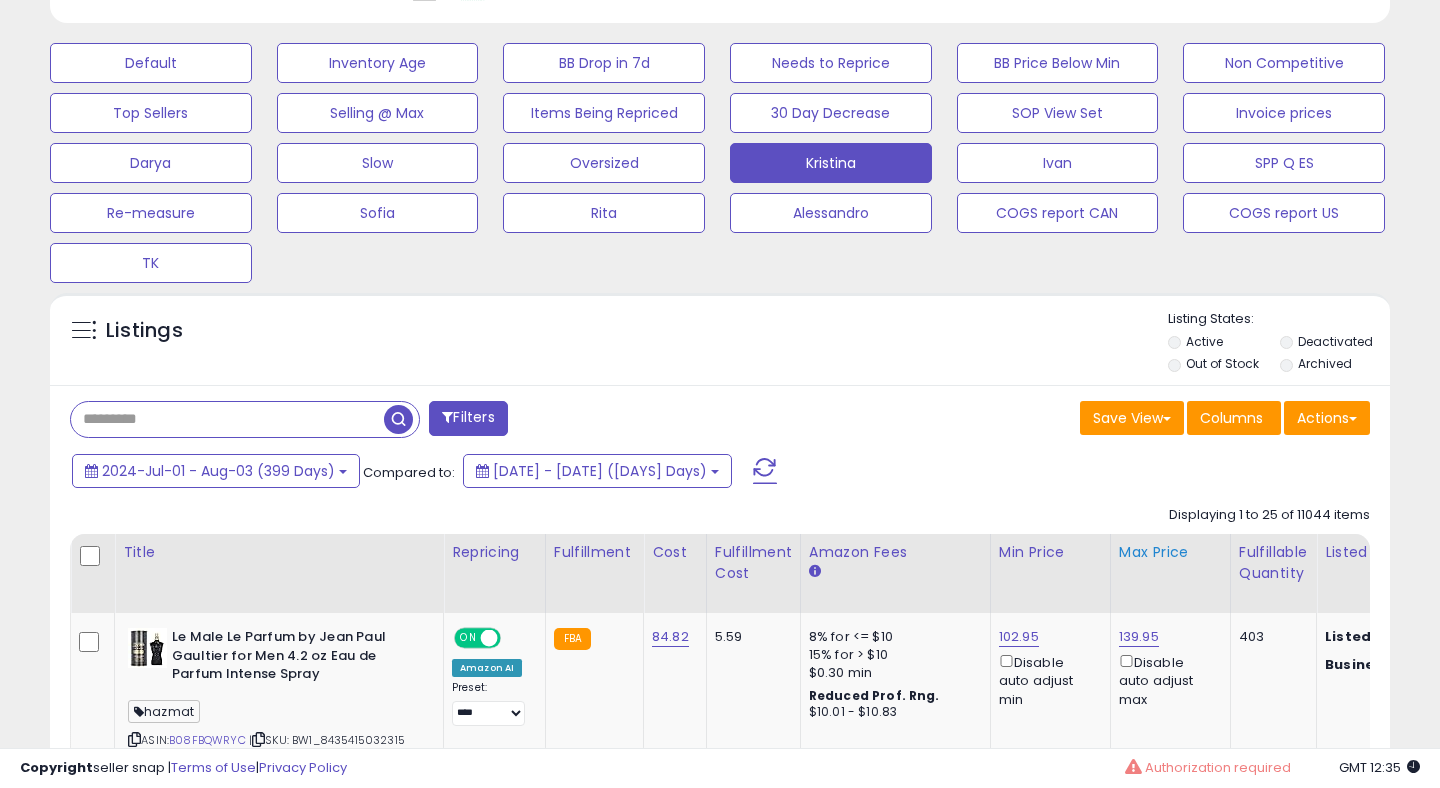scroll, scrollTop: 0, scrollLeft: 386, axis: horizontal 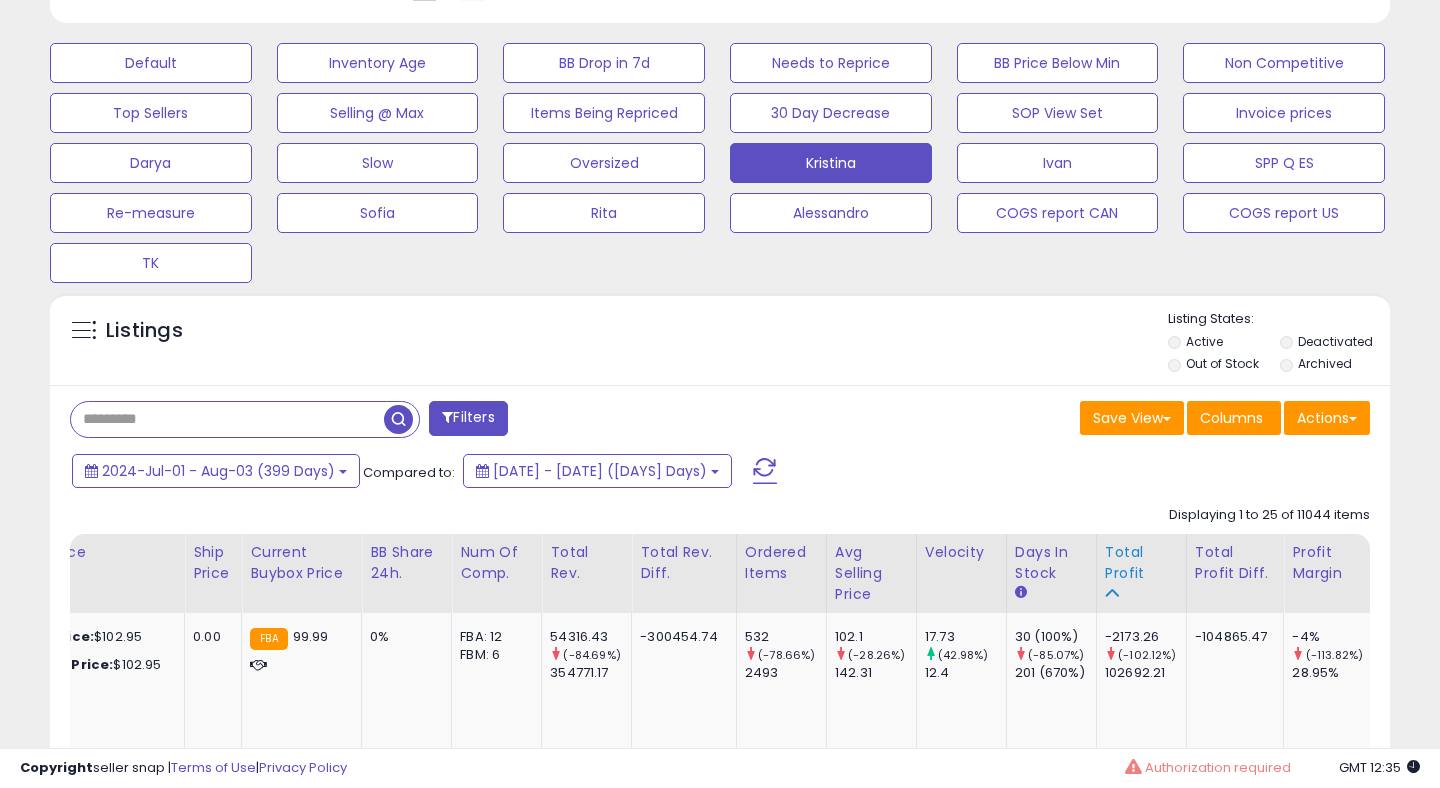 click on "Total Profit" at bounding box center [1141, 563] 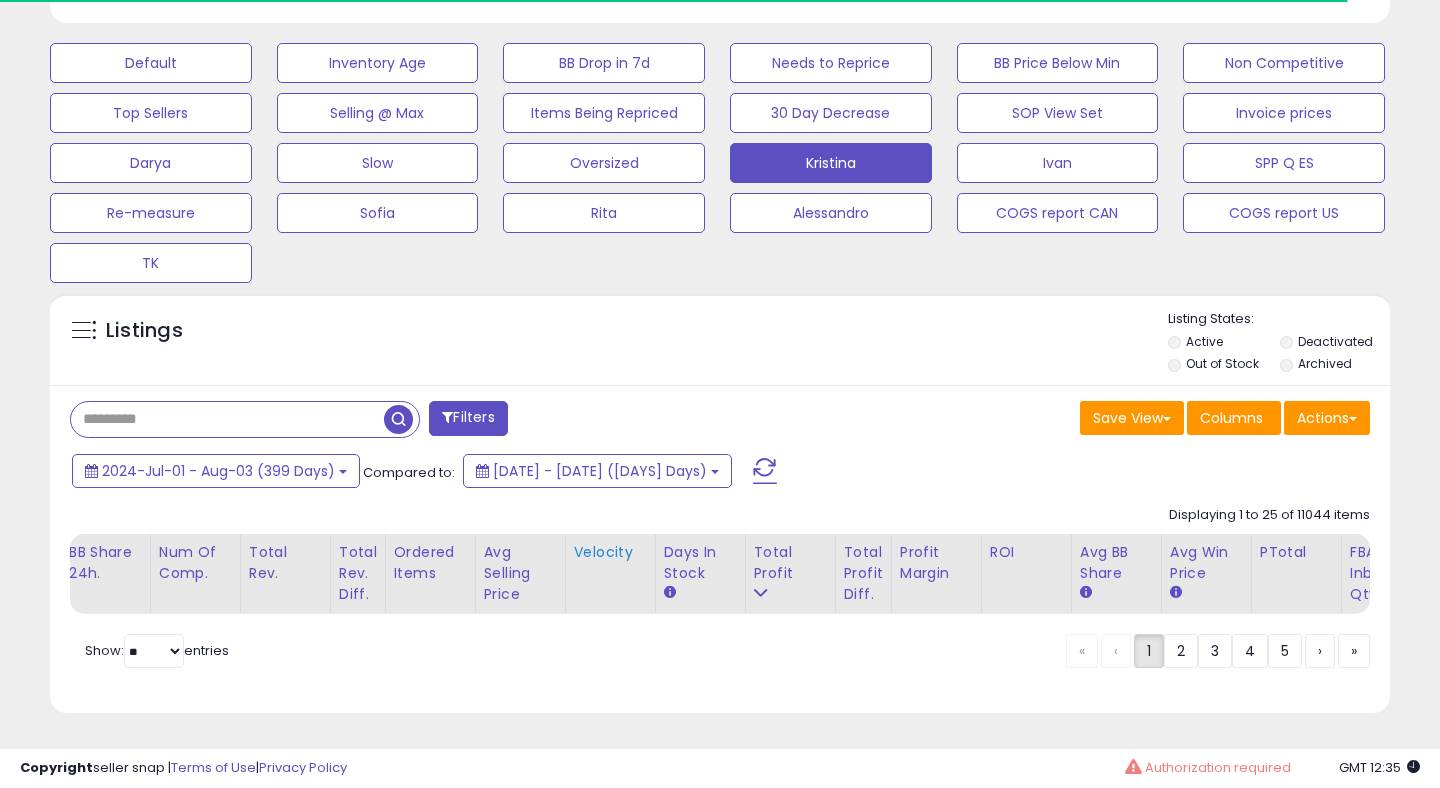scroll 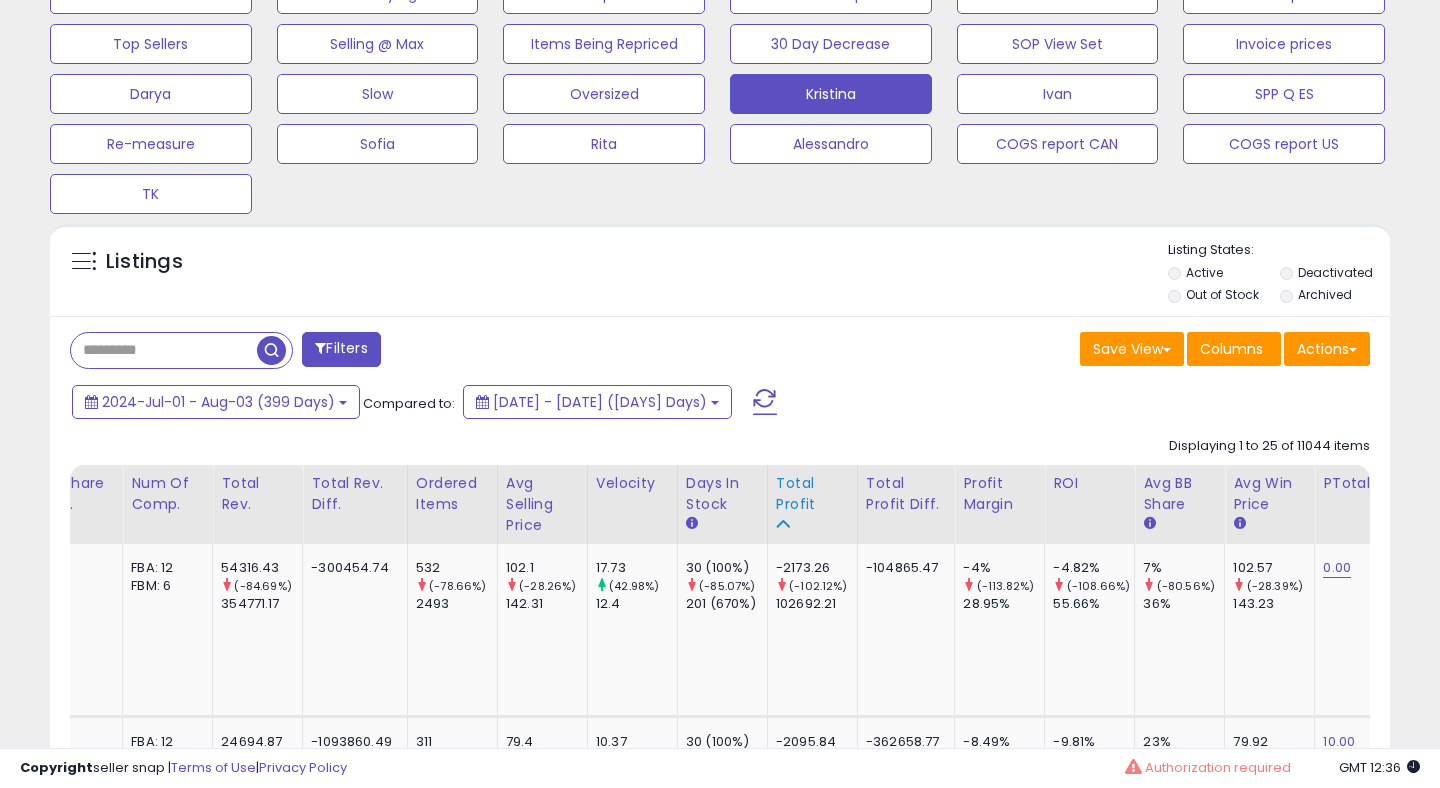 click on "Total Profit" at bounding box center (812, 494) 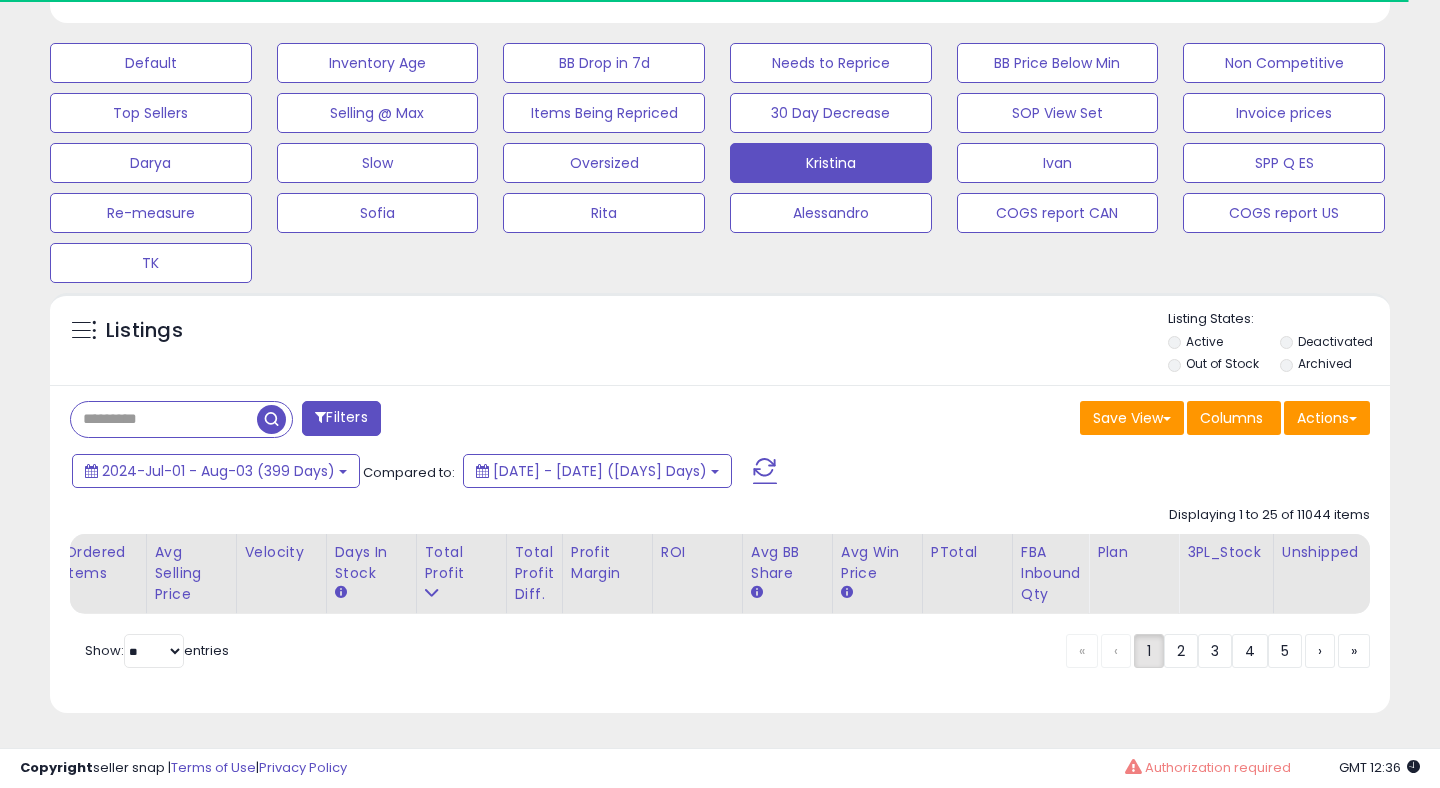 click at bounding box center (164, 419) 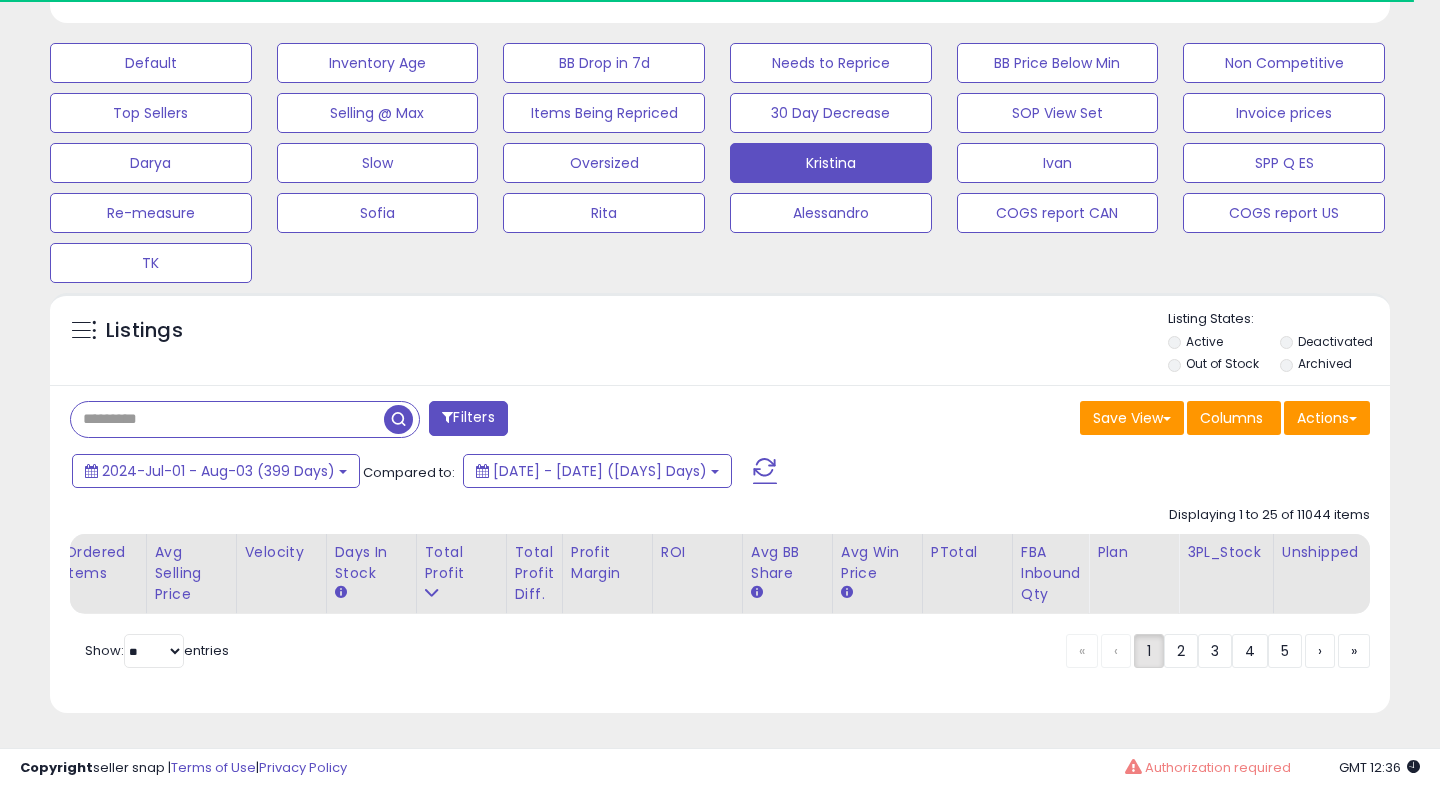 paste on "**********" 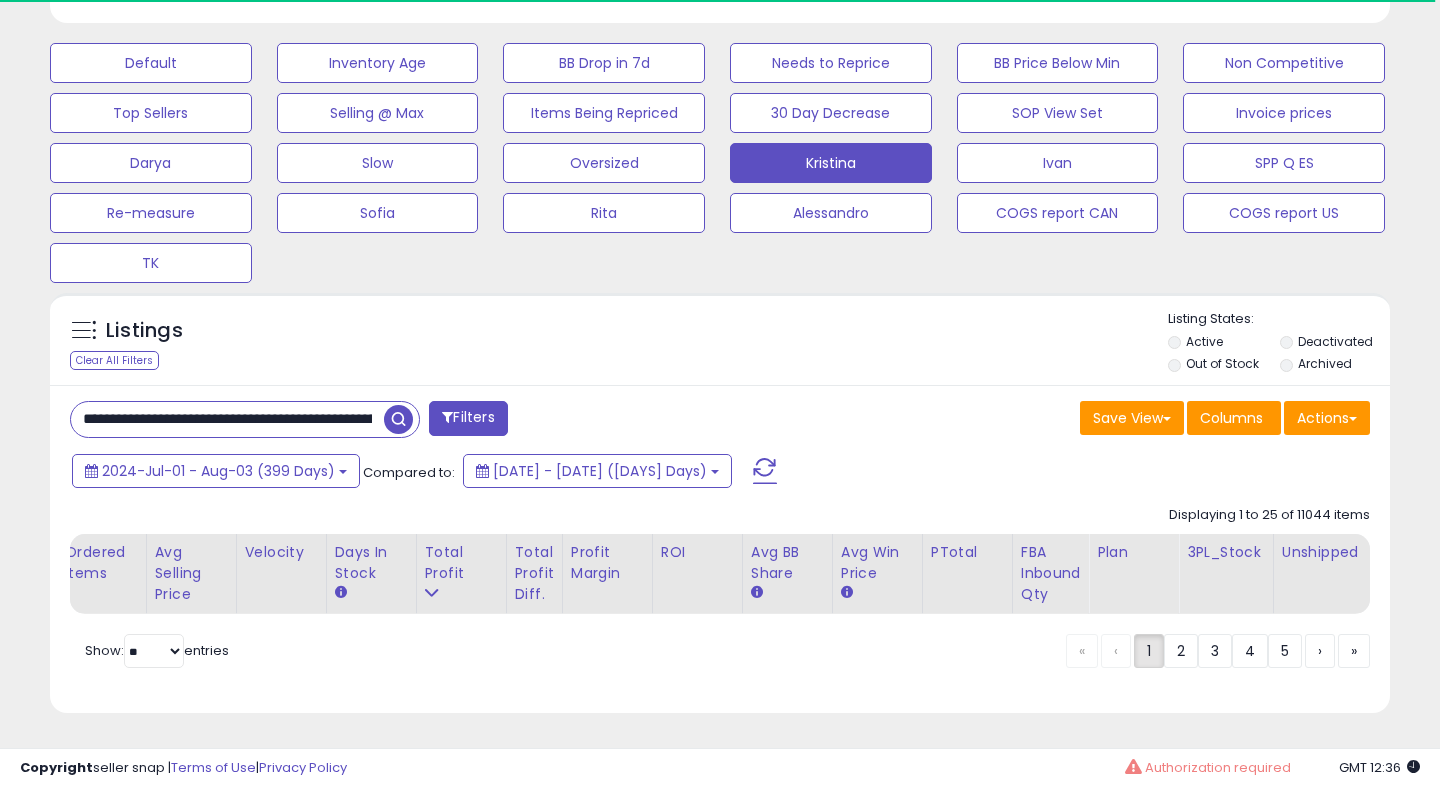 drag, startPoint x: 374, startPoint y: 419, endPoint x: 0, endPoint y: 382, distance: 375.82574 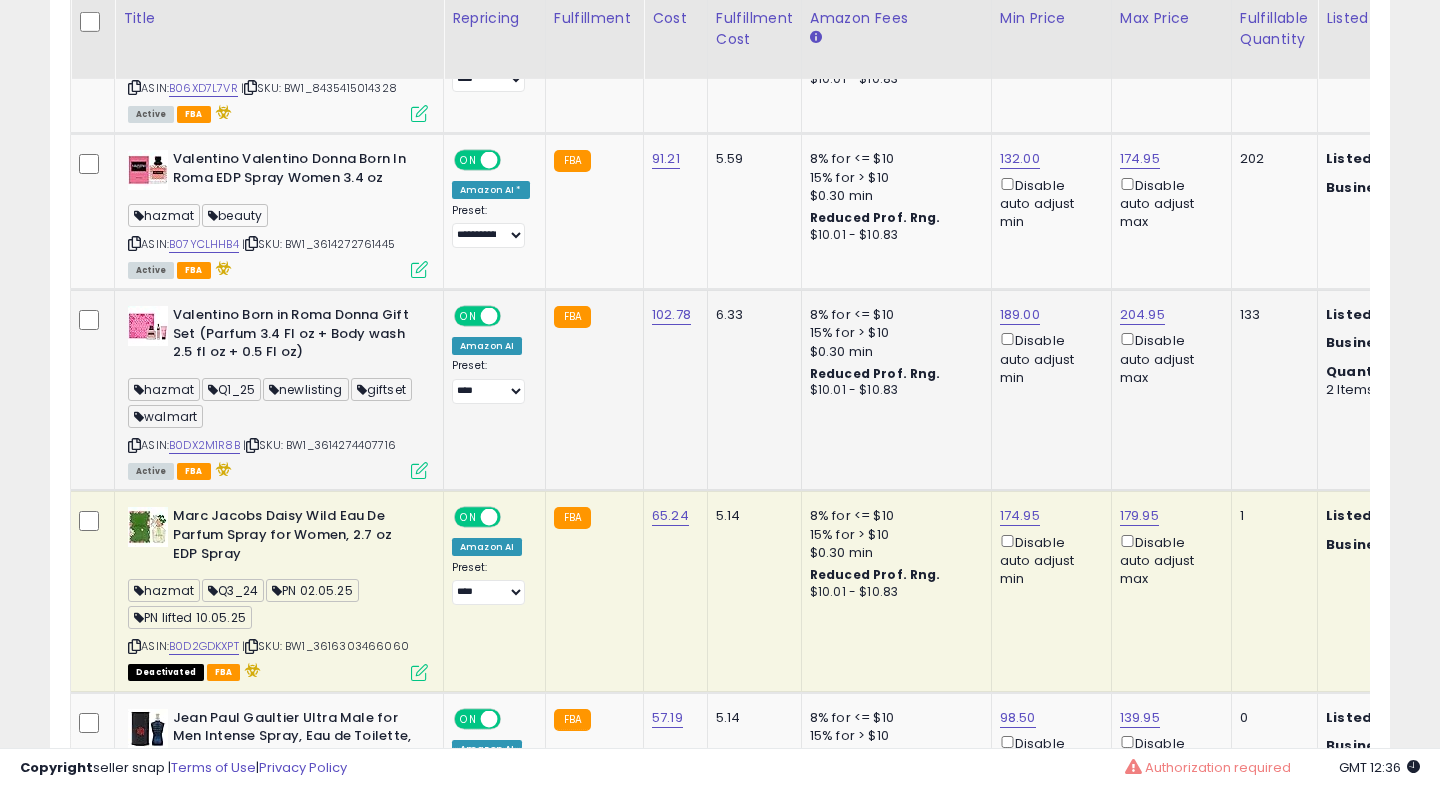 drag, startPoint x: 324, startPoint y: 439, endPoint x: 410, endPoint y: 434, distance: 86.145226 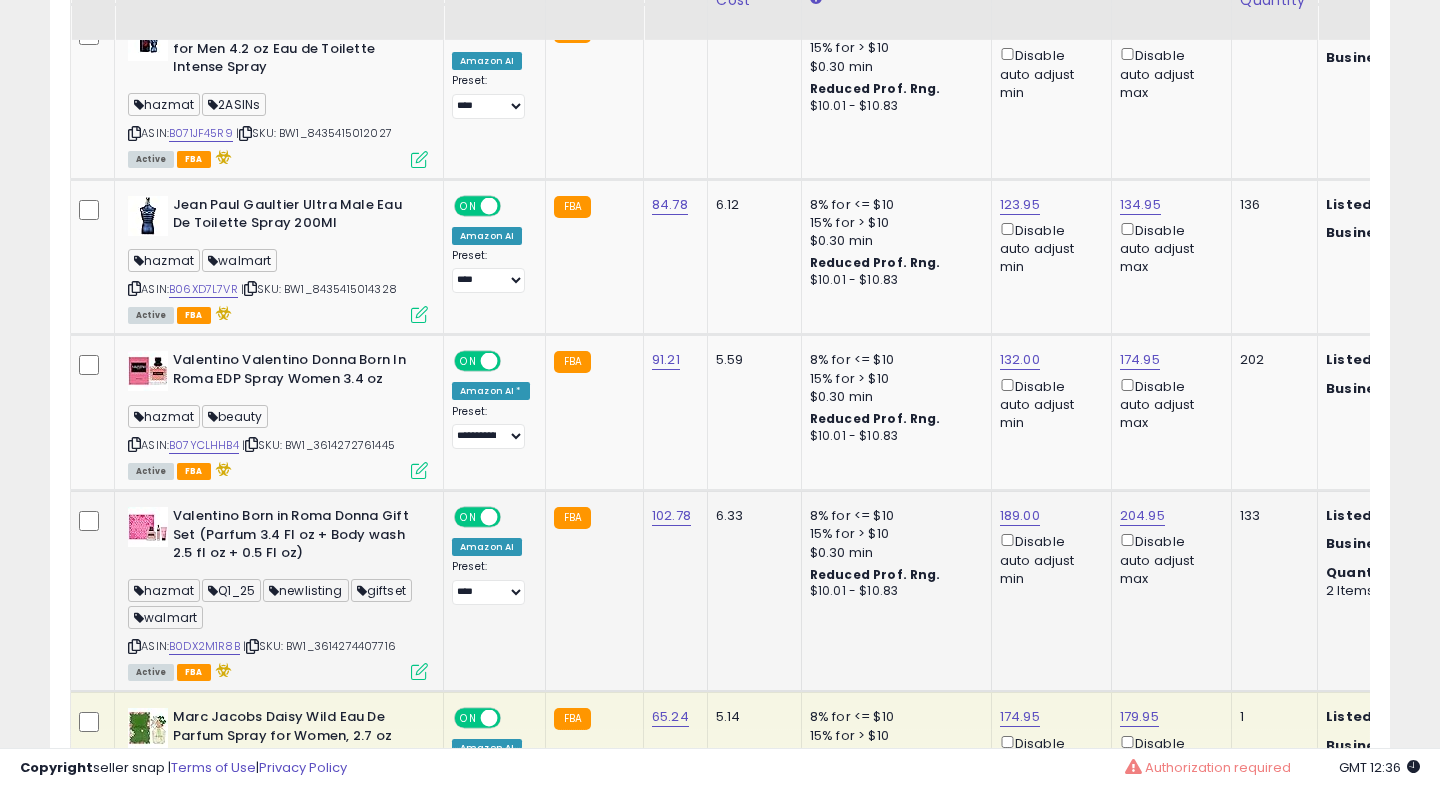 scroll, scrollTop: 4116, scrollLeft: 0, axis: vertical 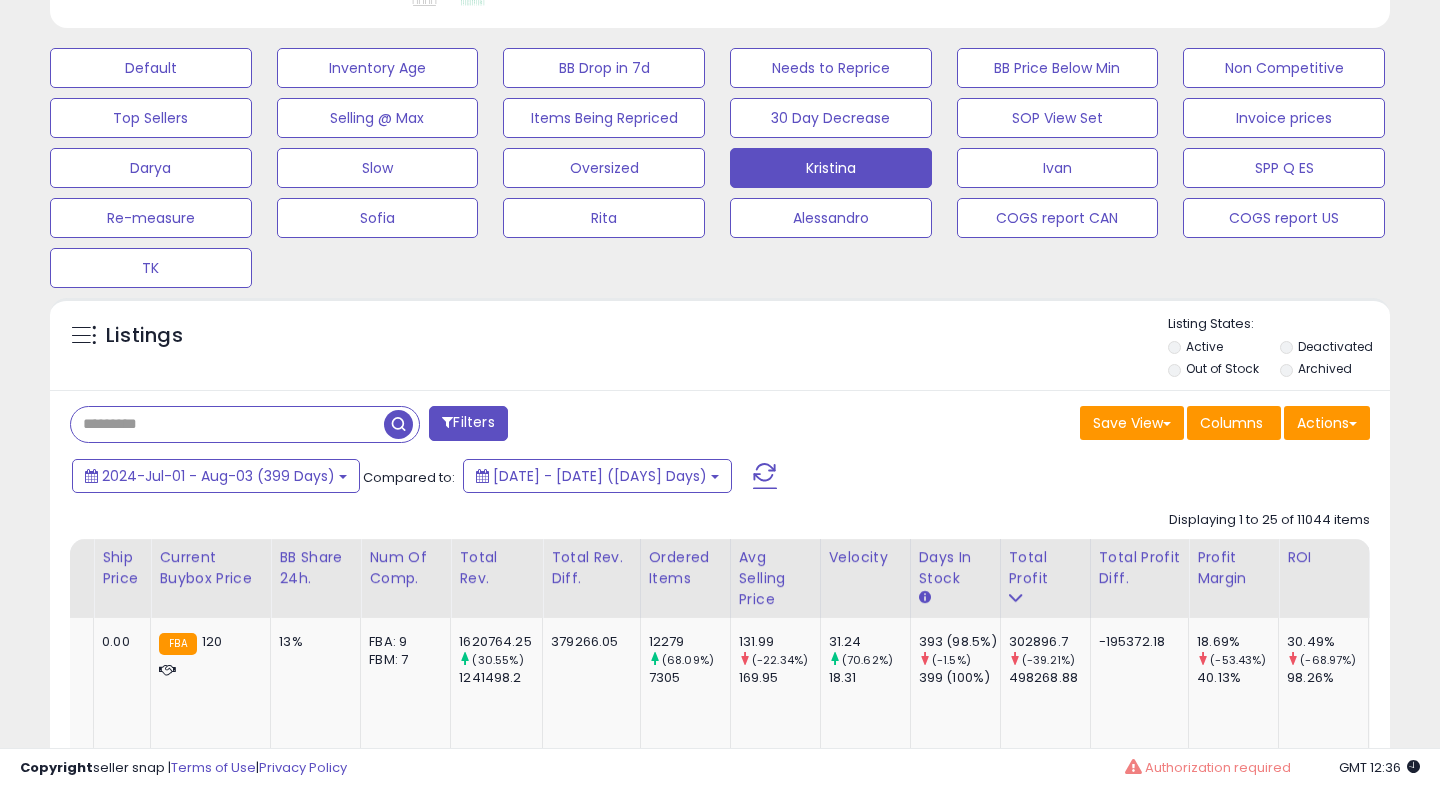 click at bounding box center [227, 424] 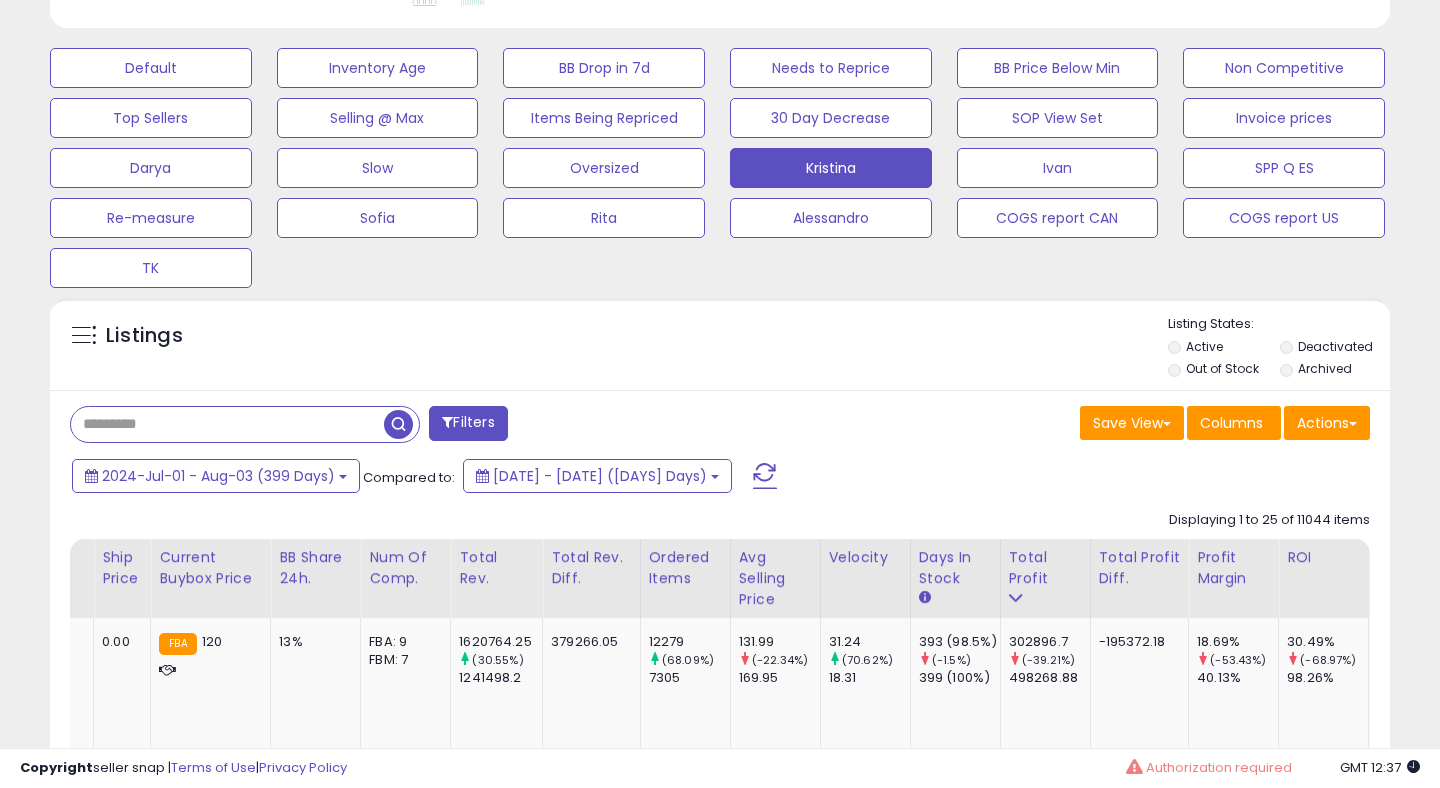 click on "Listings
Active" at bounding box center (720, 344) 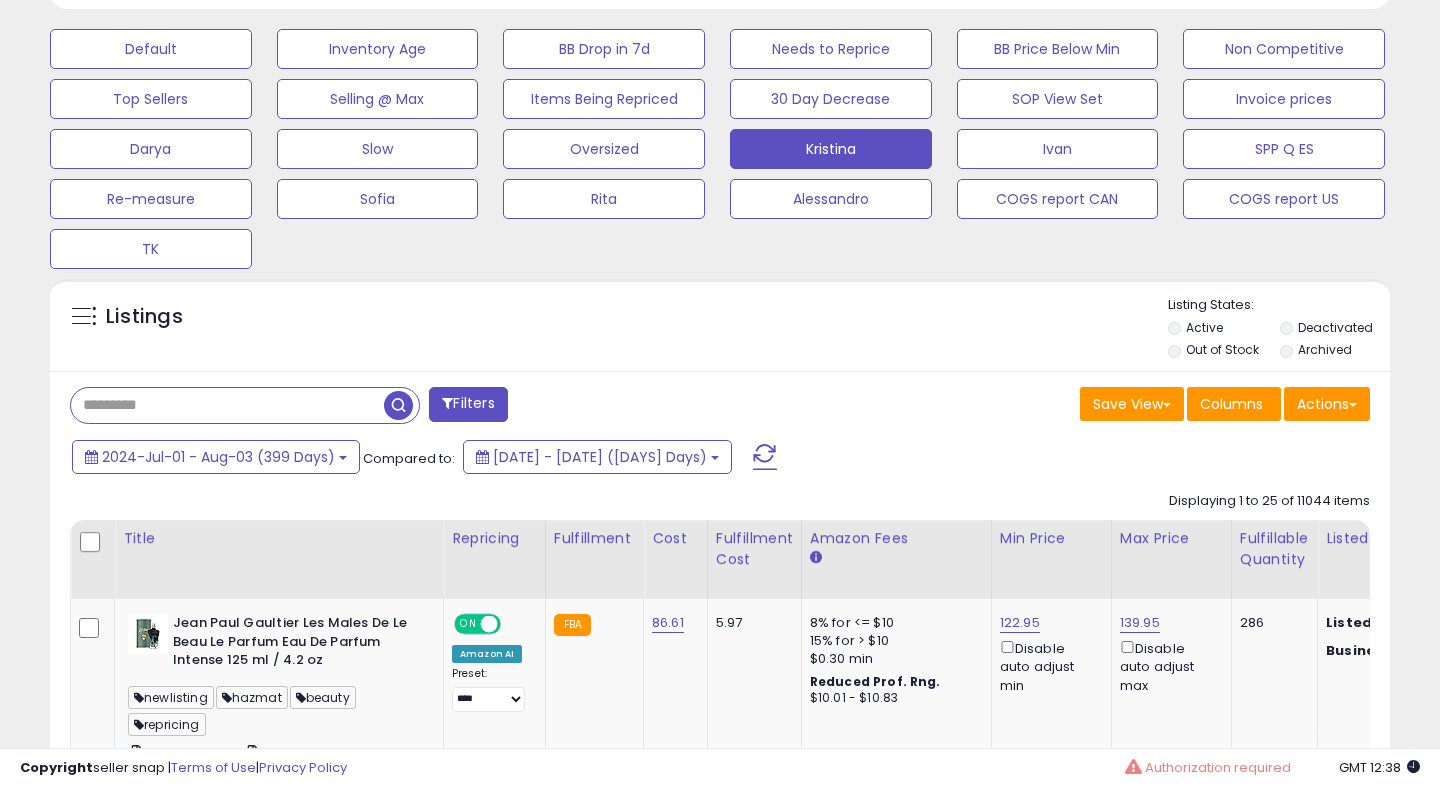 scroll, scrollTop: 509, scrollLeft: 0, axis: vertical 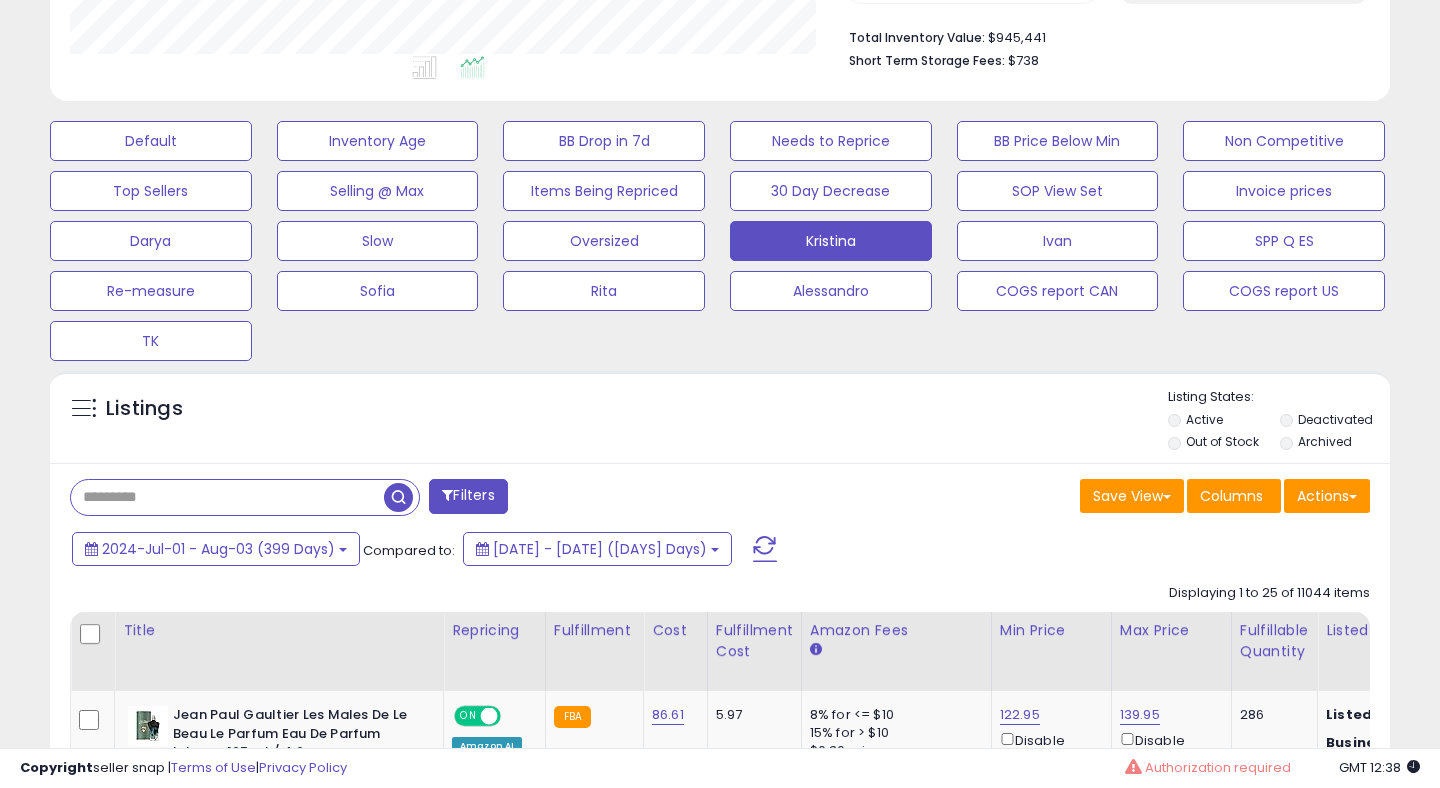 click at bounding box center (227, 497) 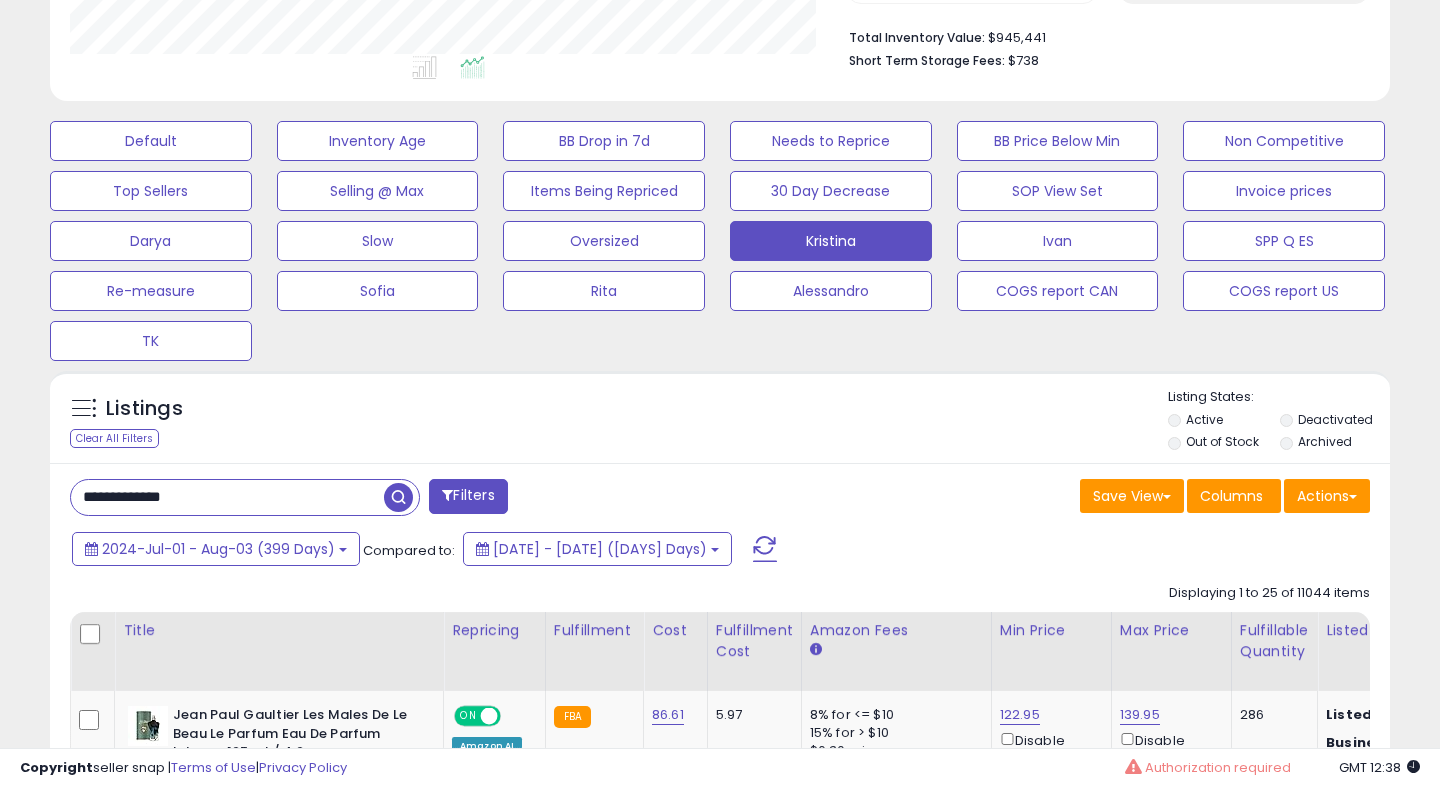 type on "**********" 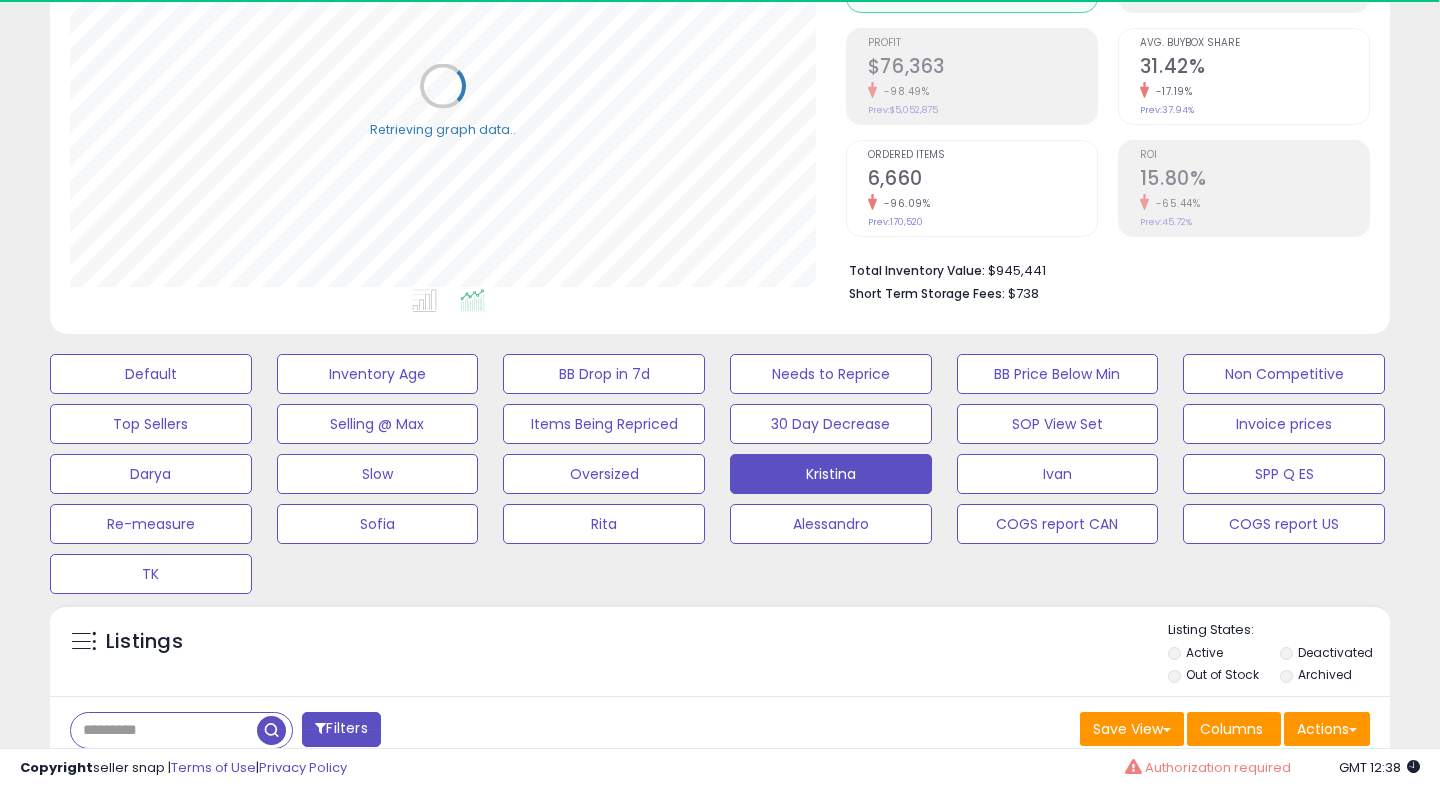 scroll, scrollTop: 612, scrollLeft: 0, axis: vertical 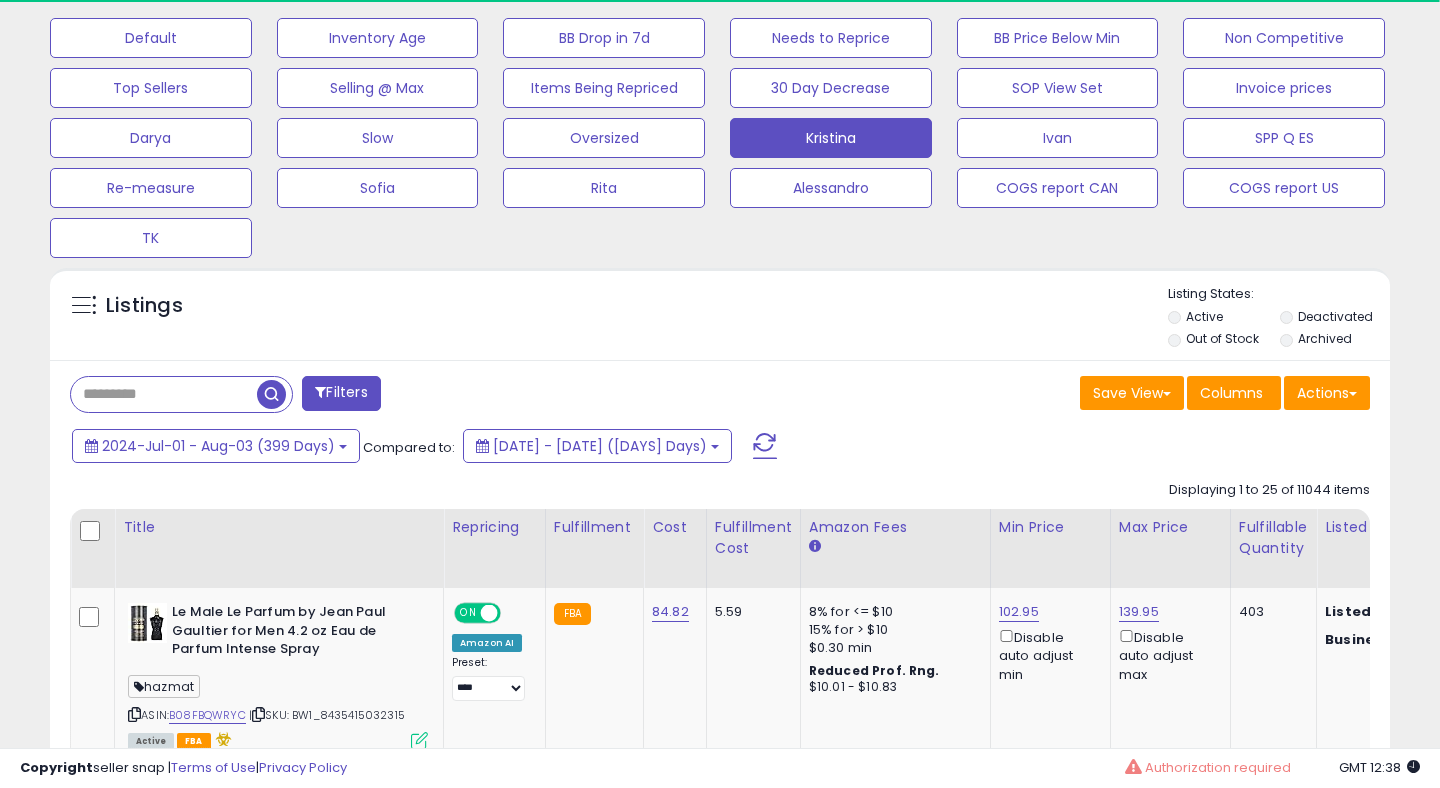 paste on "**********" 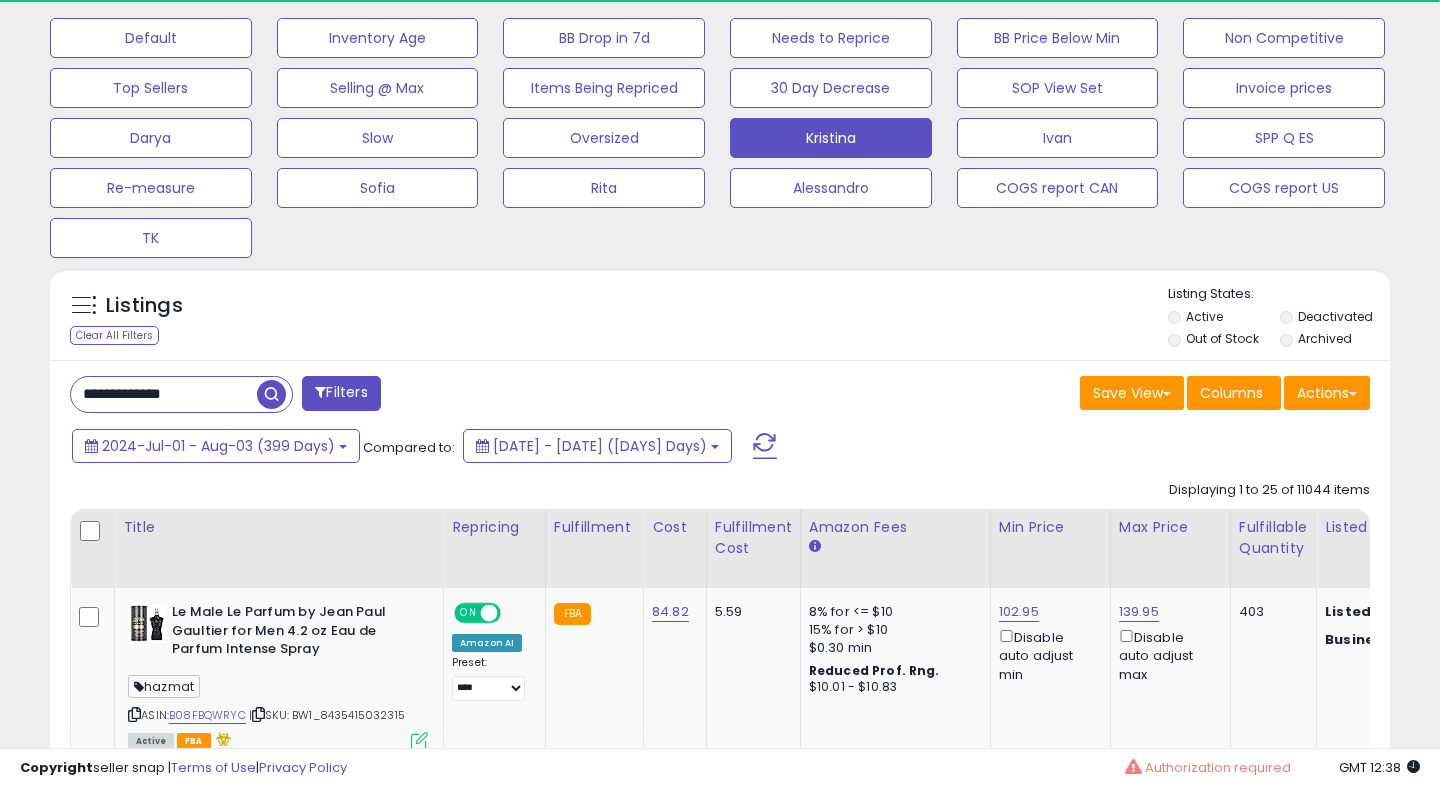 type on "**********" 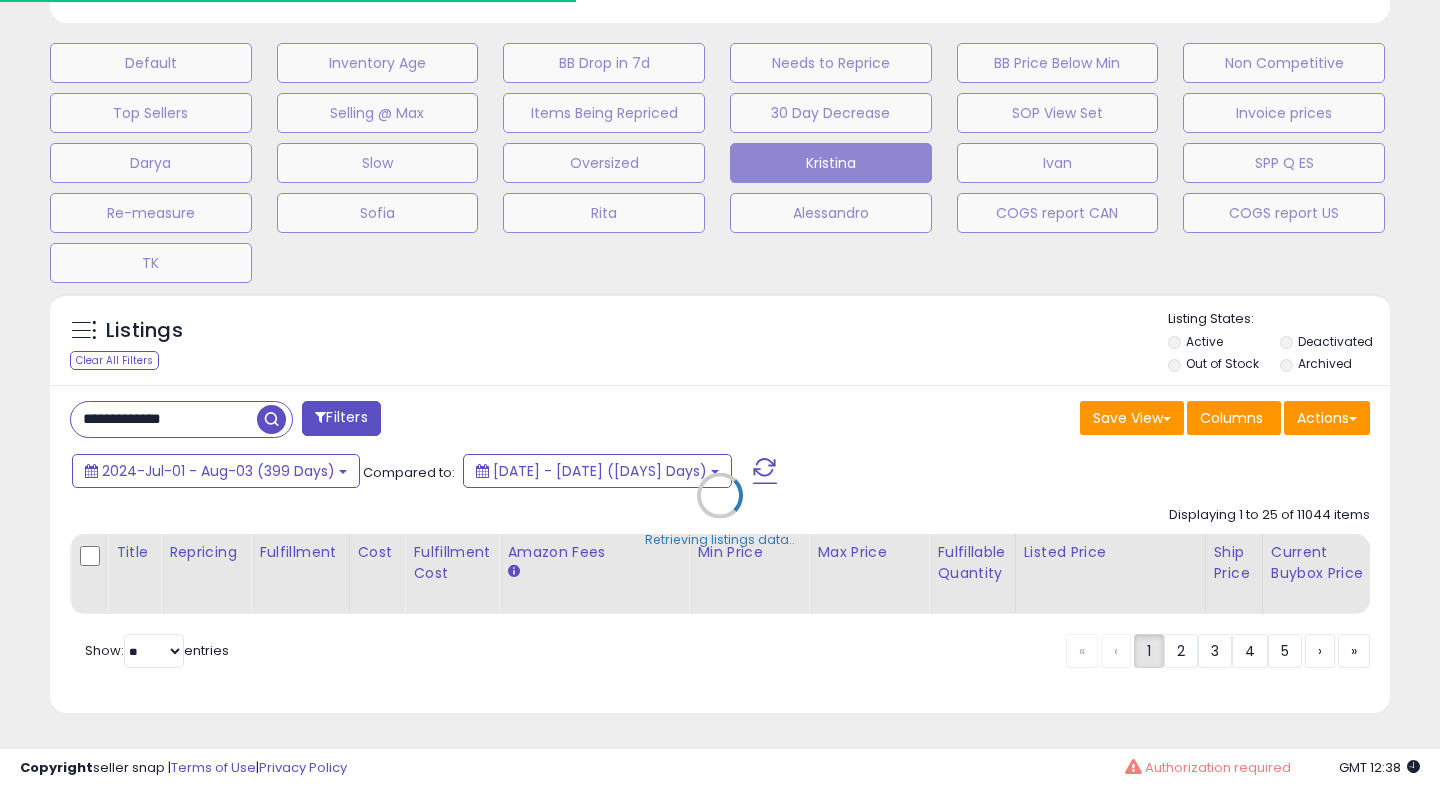 scroll, scrollTop: 587, scrollLeft: 0, axis: vertical 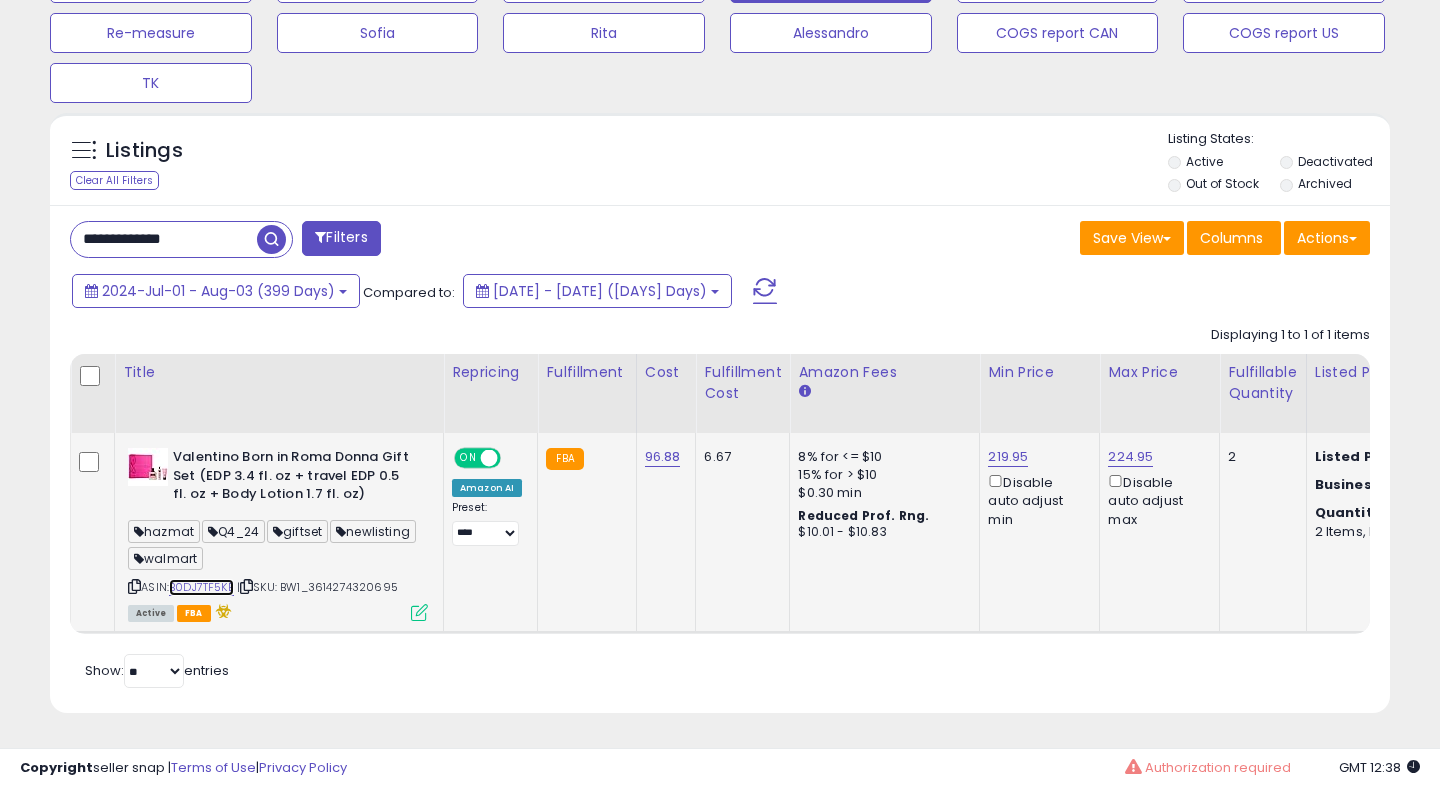 click on "B0DJ7TF5KB" at bounding box center [201, 587] 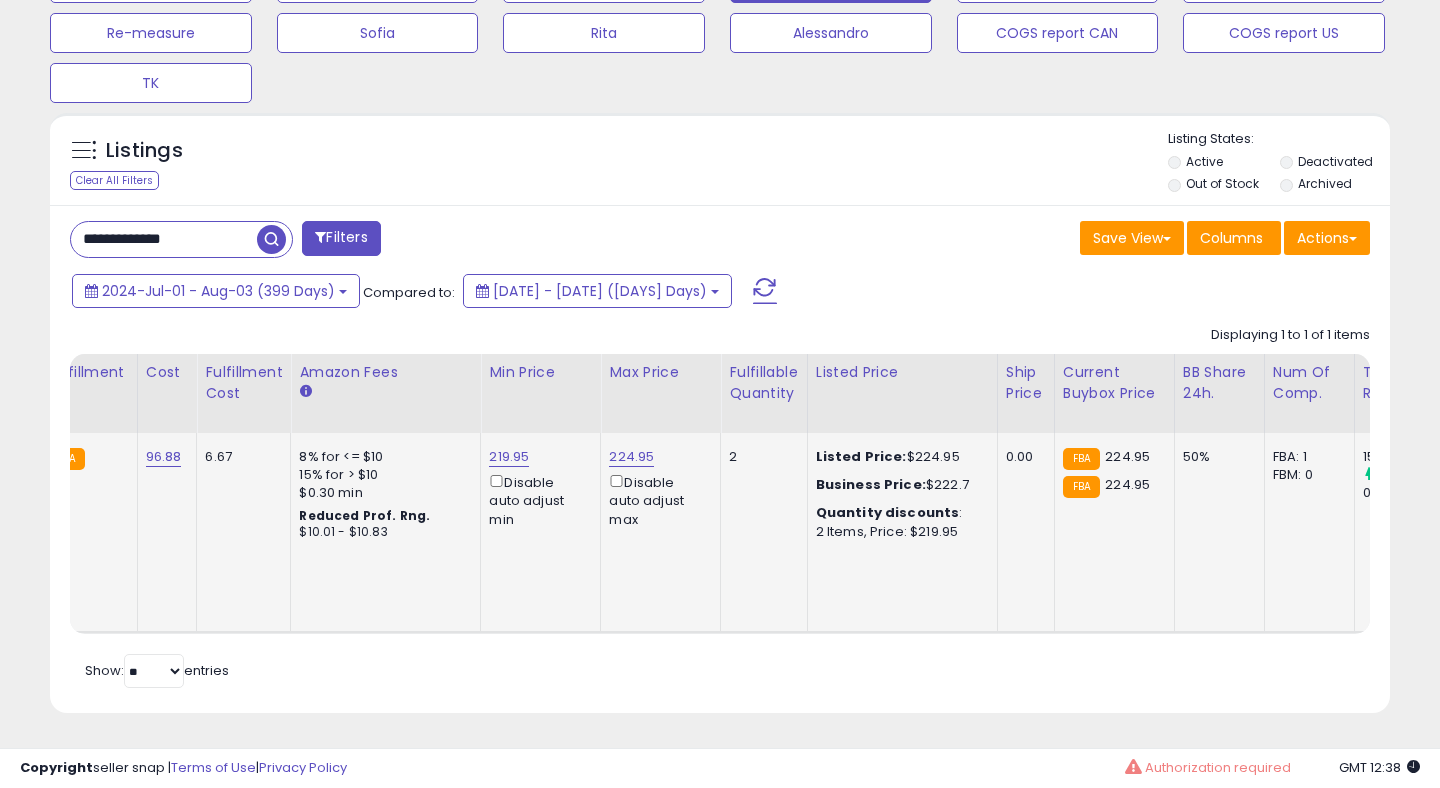 scroll, scrollTop: 0, scrollLeft: 1372, axis: horizontal 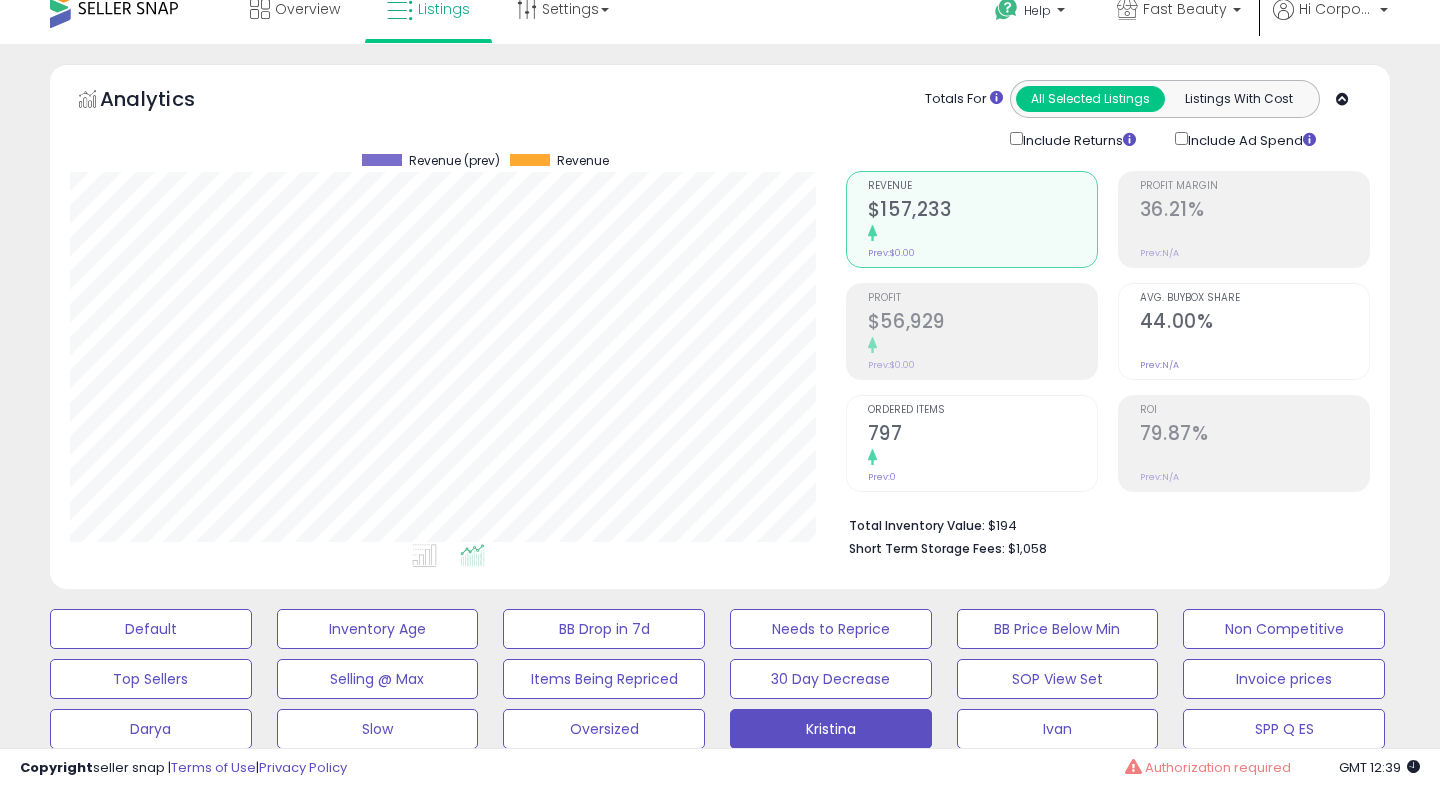click on "Ordered Items
797
Prev:  0" at bounding box center [972, 443] 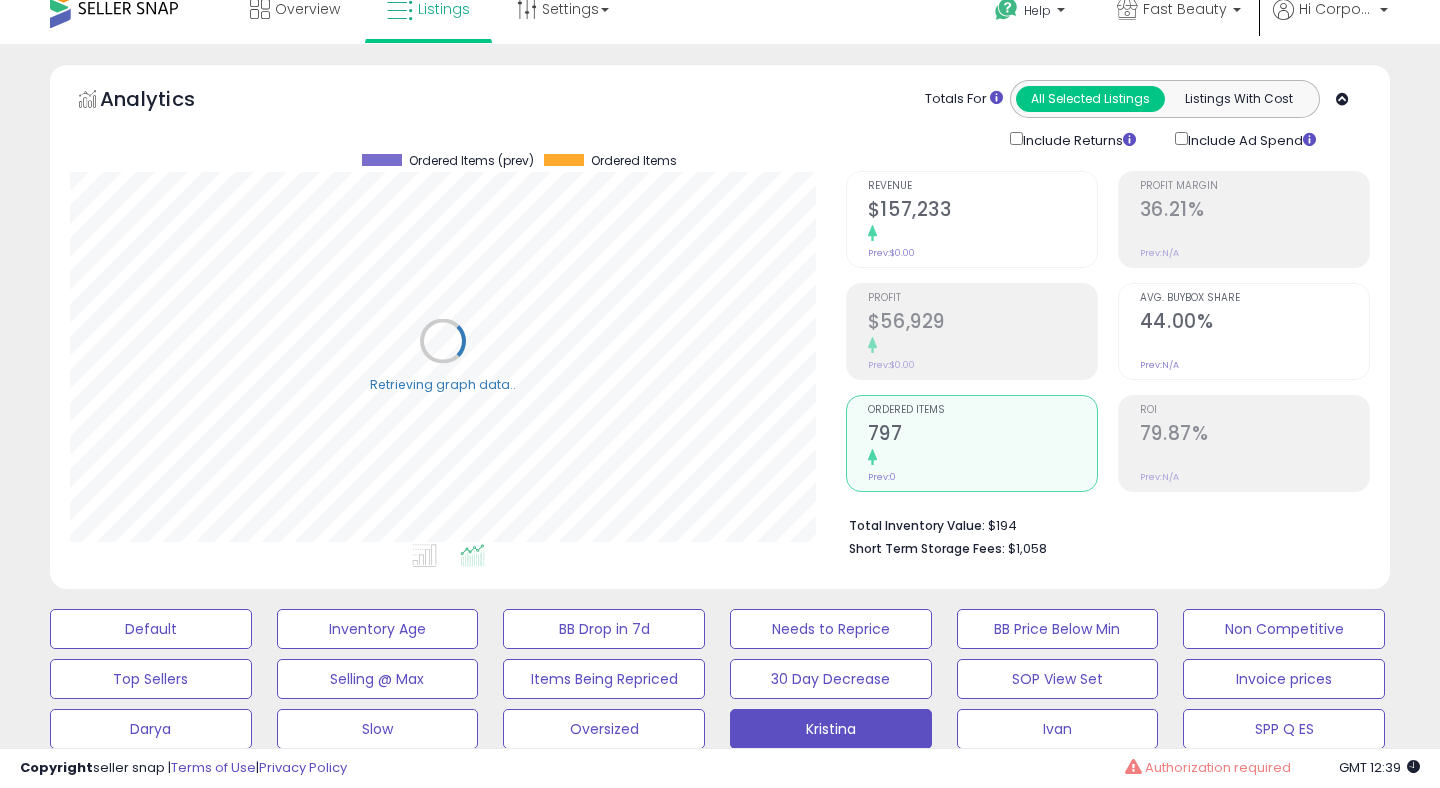 scroll, scrollTop: 999590, scrollLeft: 999224, axis: both 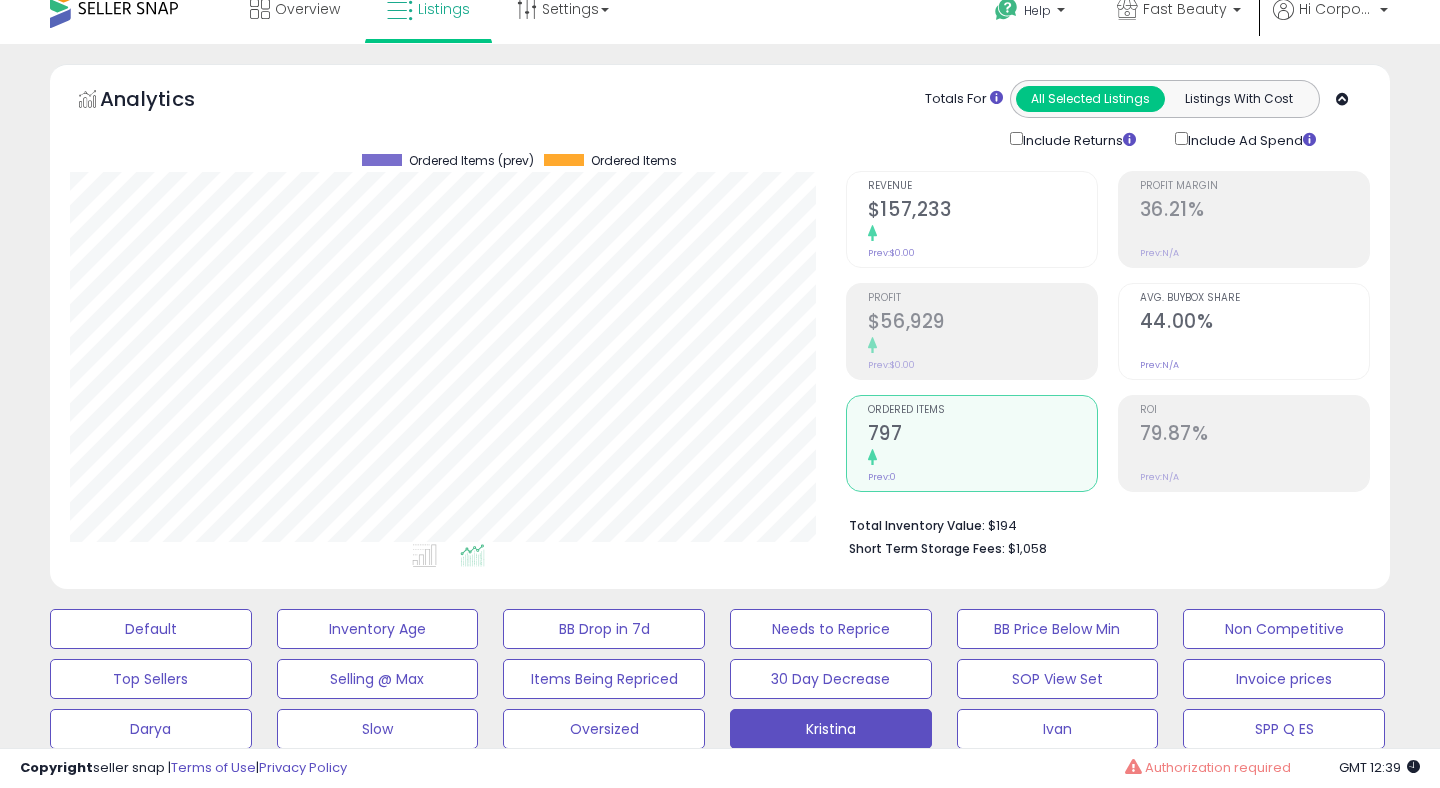 click on "ROI" at bounding box center [1254, 410] 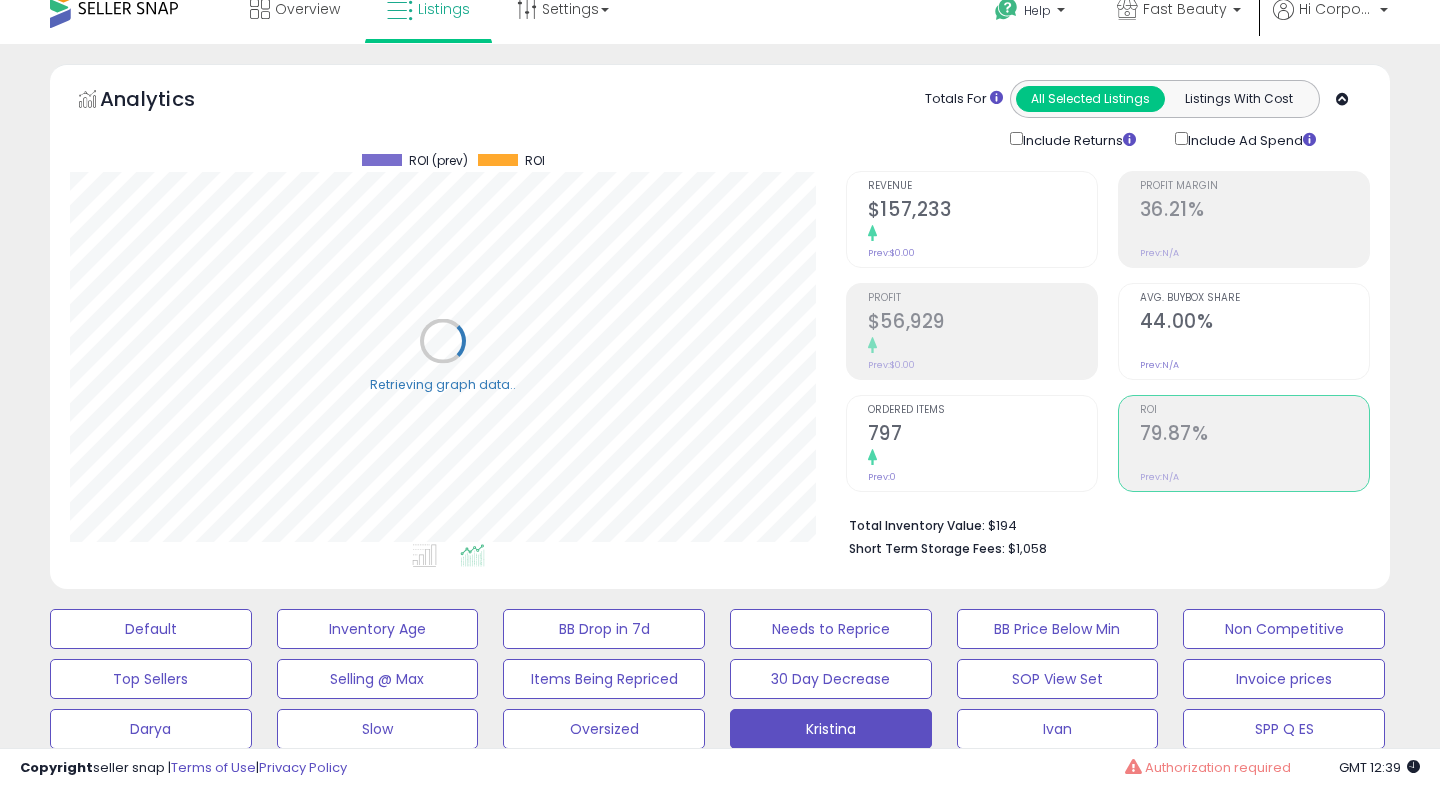 scroll, scrollTop: 999590, scrollLeft: 999224, axis: both 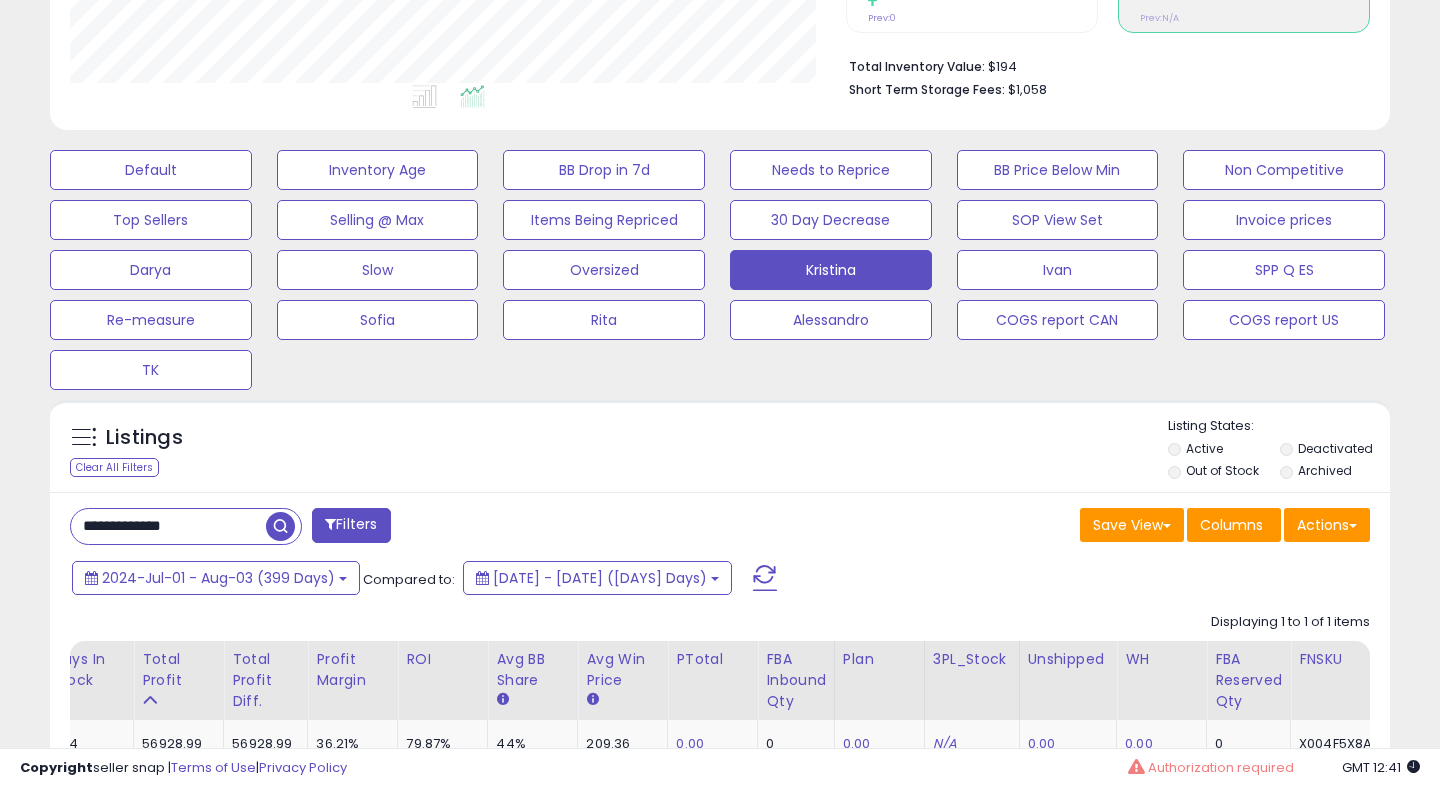 click on "**********" at bounding box center (165, 526) 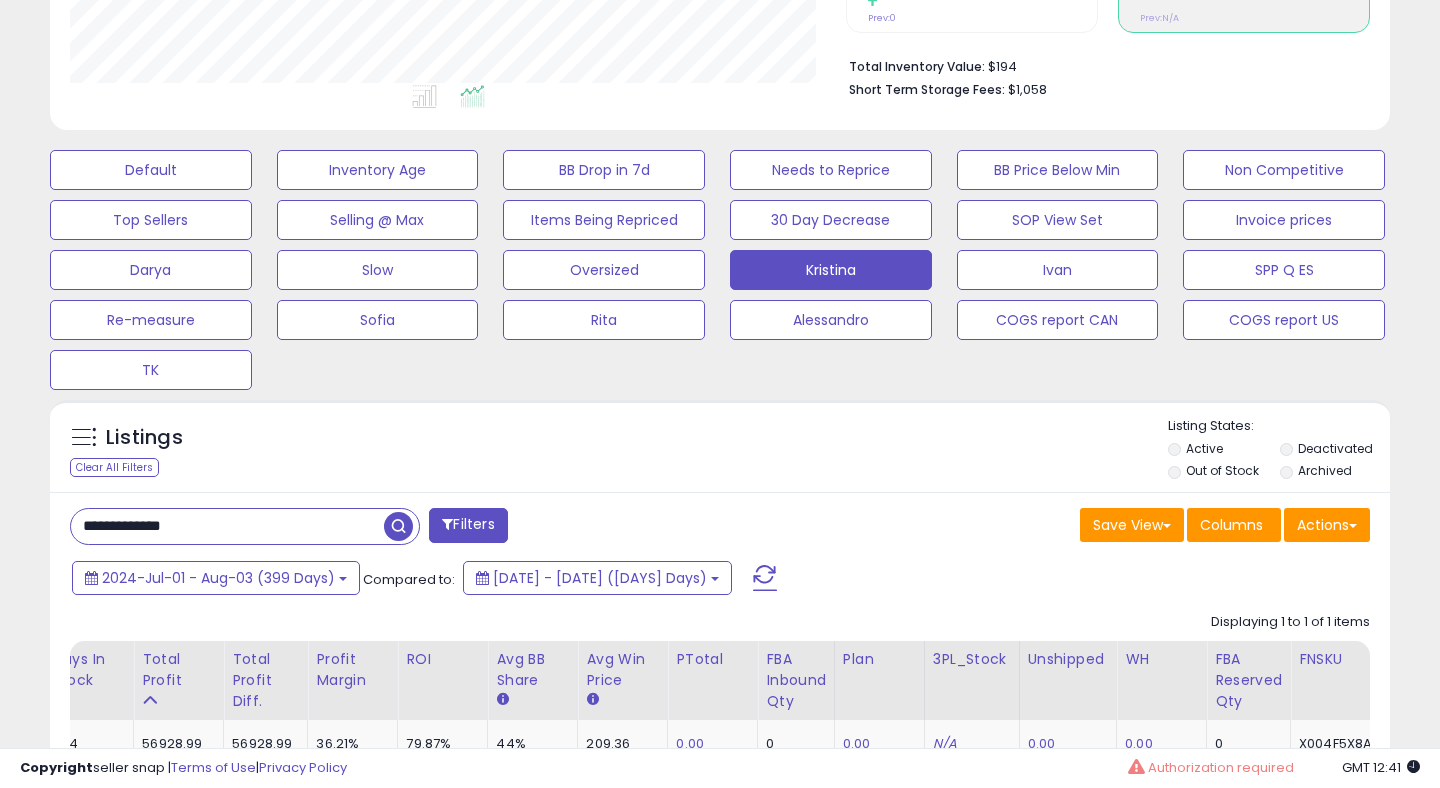drag, startPoint x: 234, startPoint y: 525, endPoint x: 62, endPoint y: 509, distance: 172.74258 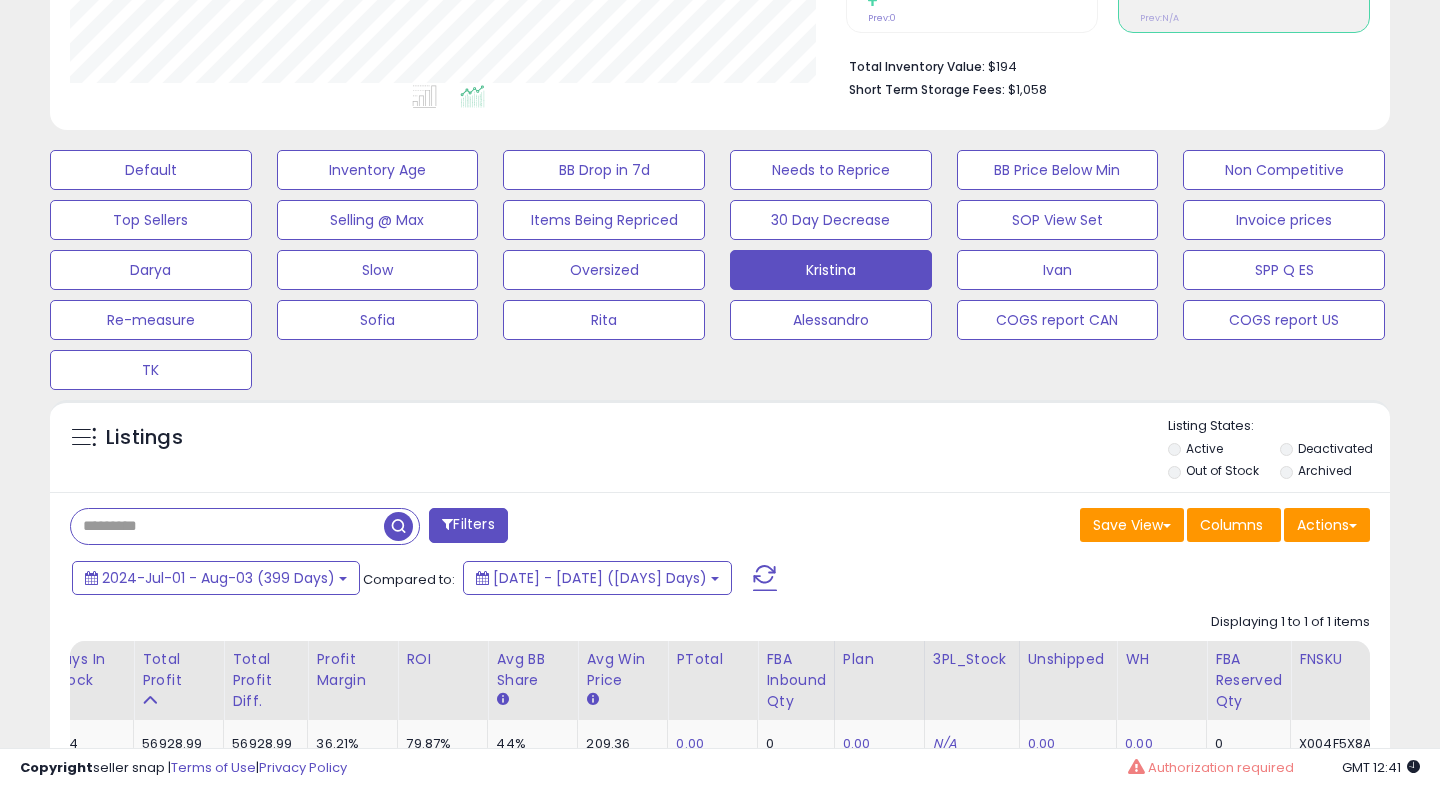type 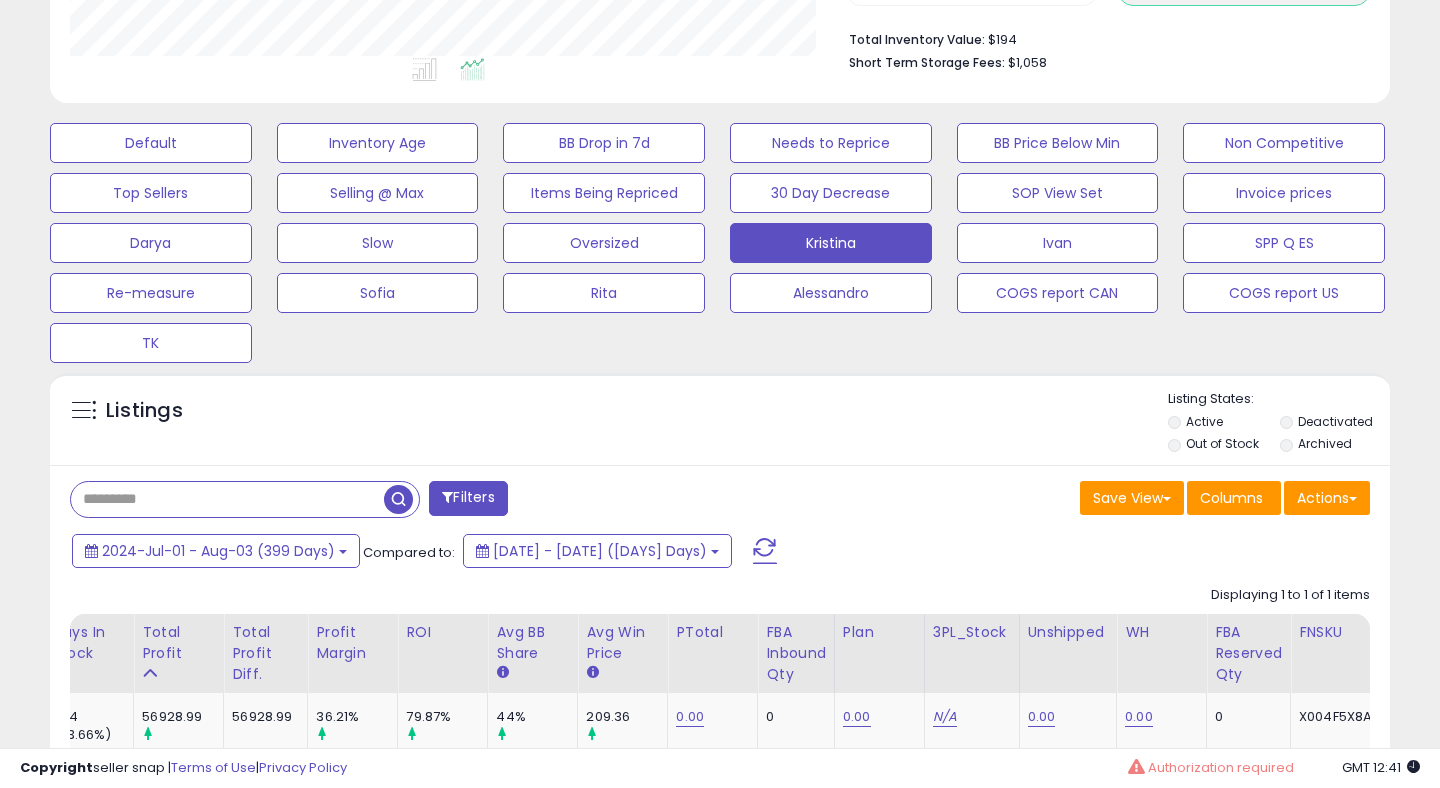 scroll, scrollTop: 509, scrollLeft: 0, axis: vertical 